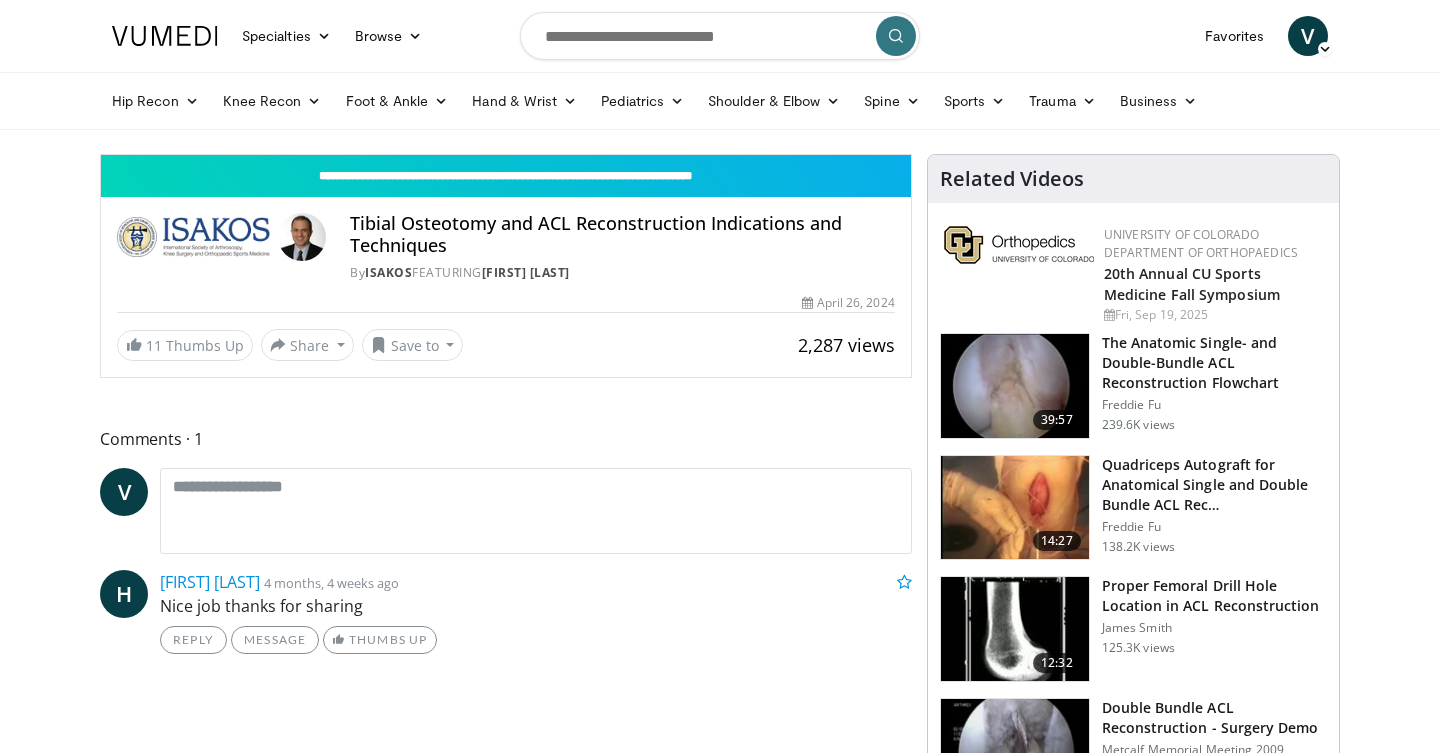 scroll, scrollTop: 0, scrollLeft: 0, axis: both 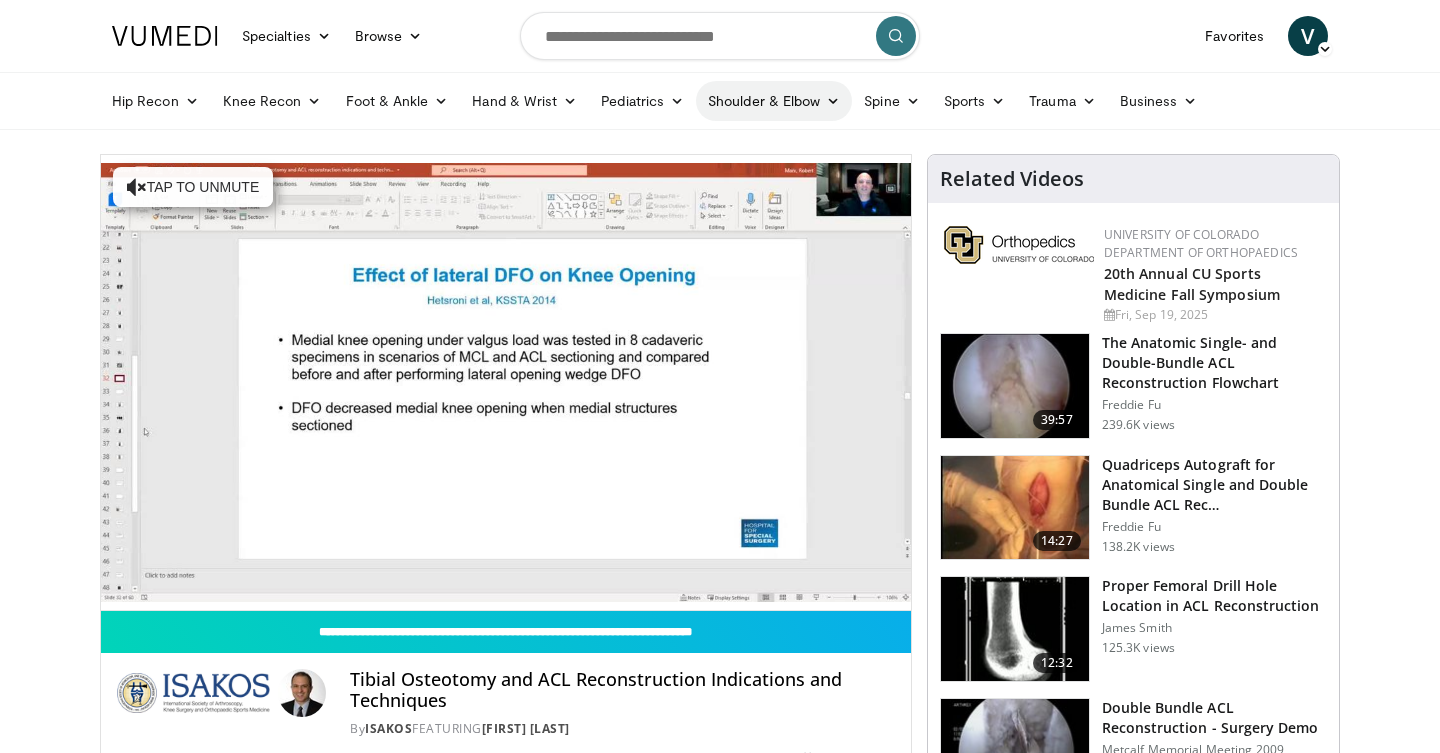 click at bounding box center [833, 101] 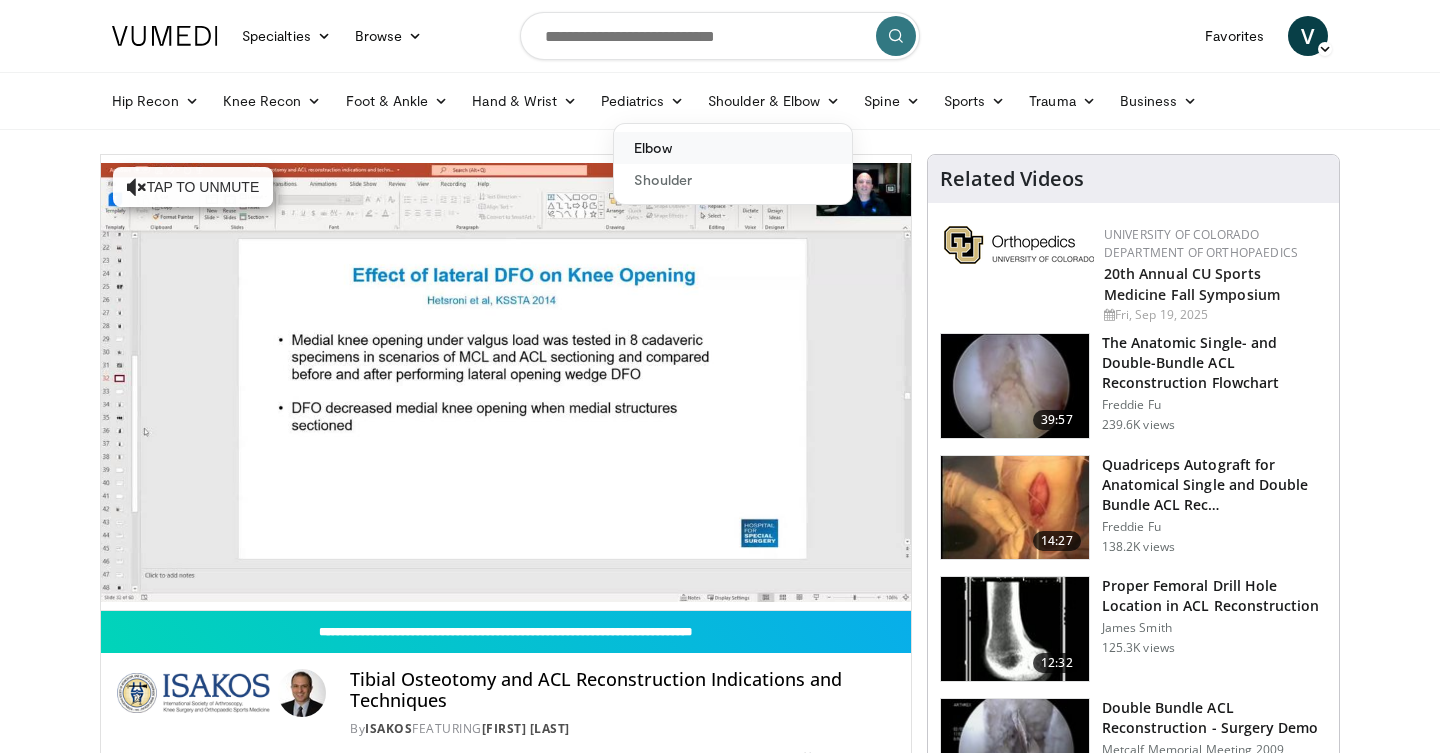 click on "Elbow" at bounding box center (733, 148) 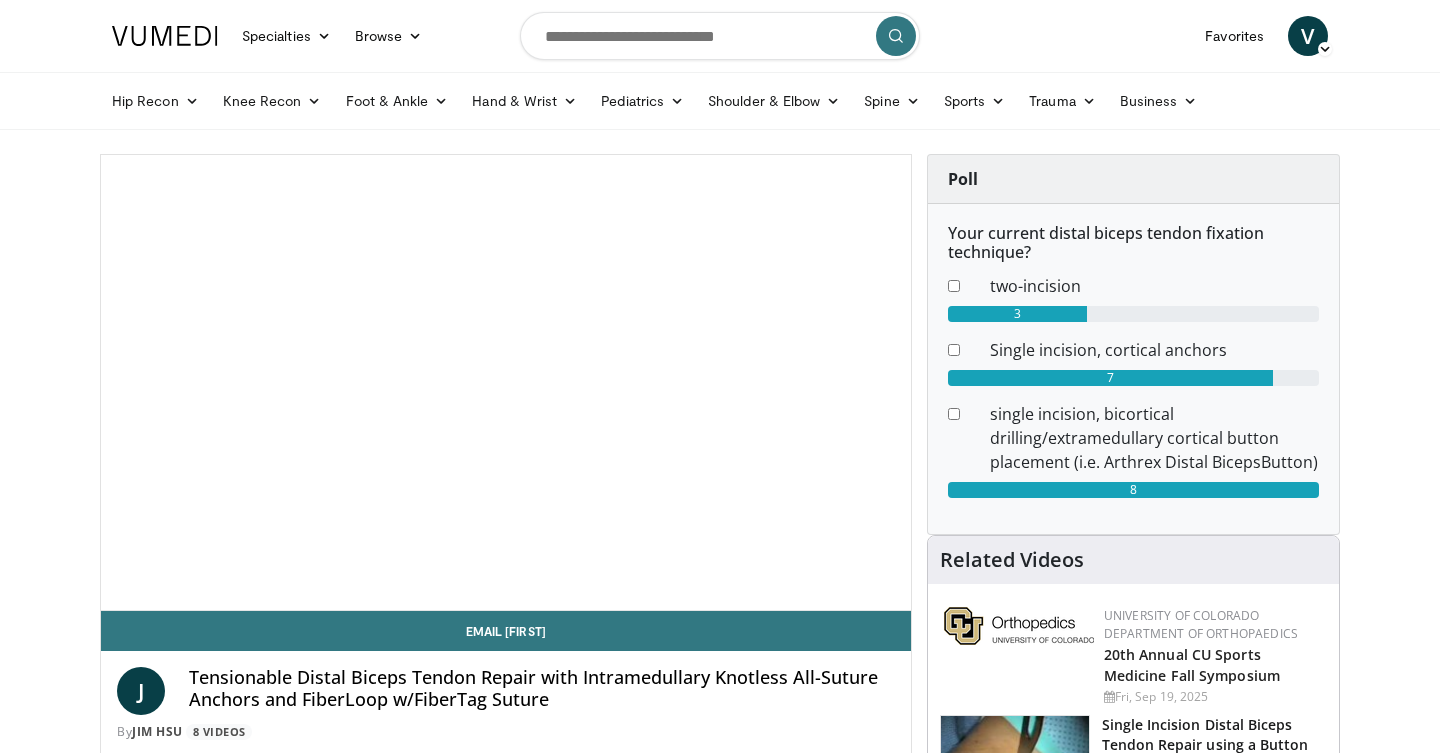 scroll, scrollTop: 0, scrollLeft: 0, axis: both 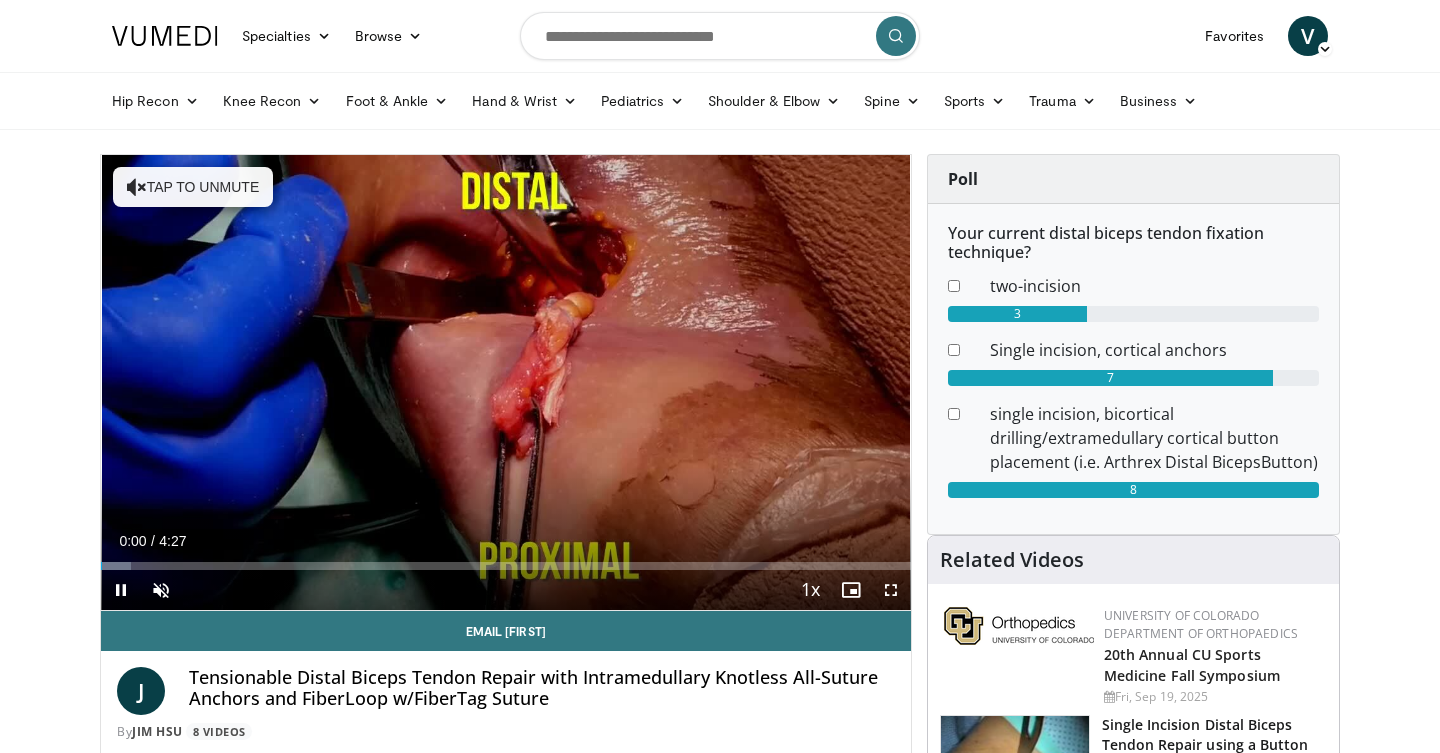 click at bounding box center [891, 590] 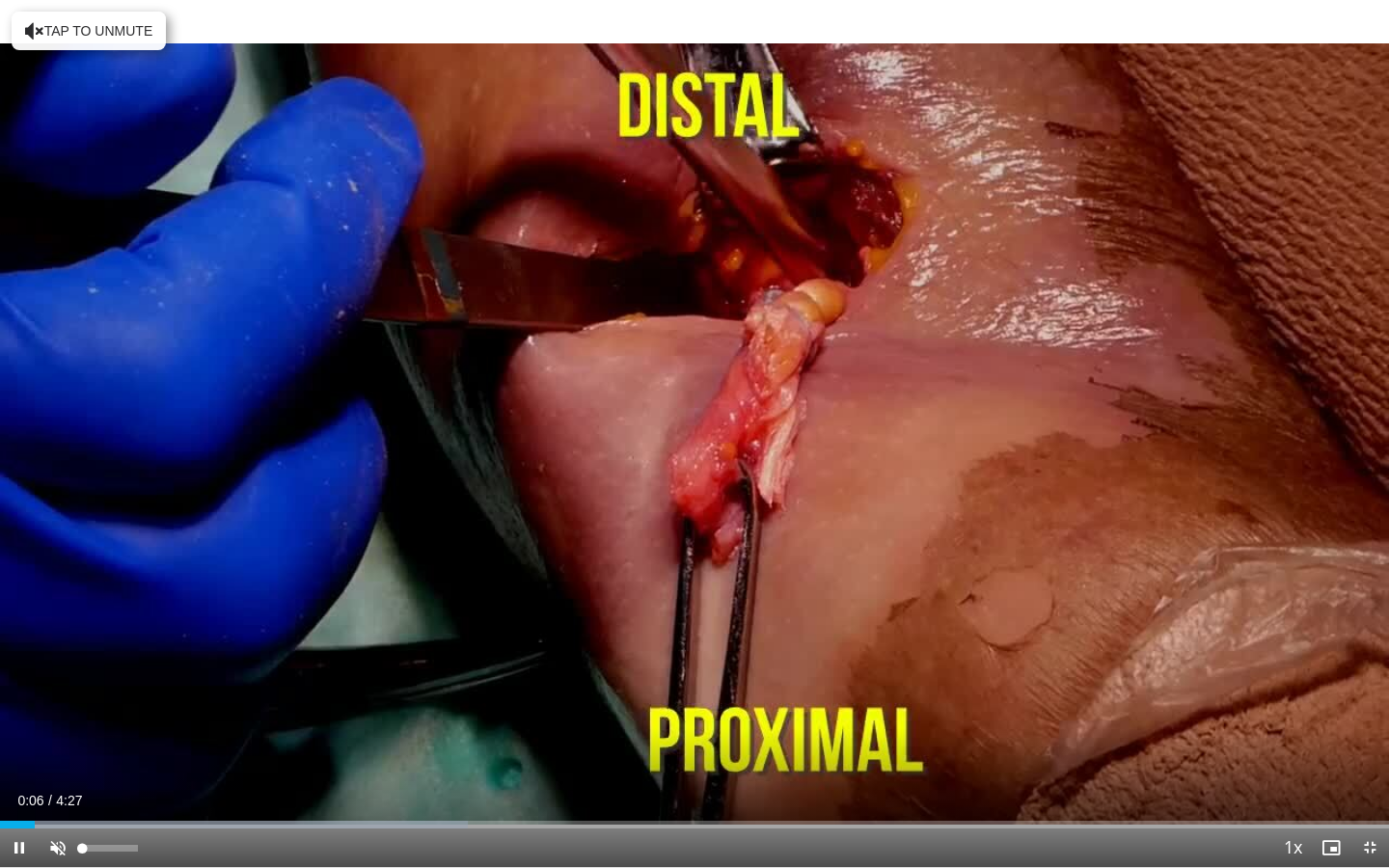 click at bounding box center (58, 848) 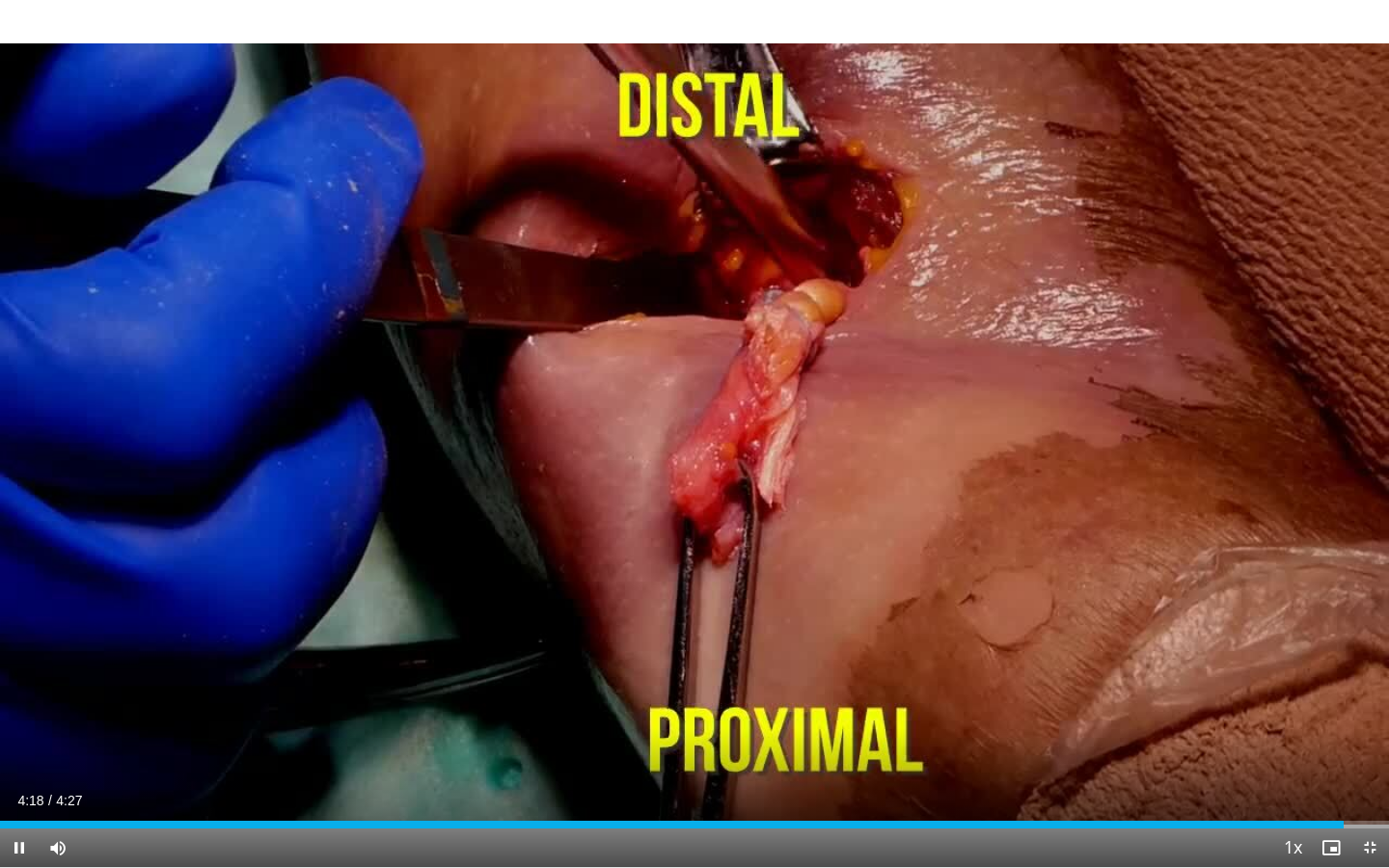 click at bounding box center (1370, 848) 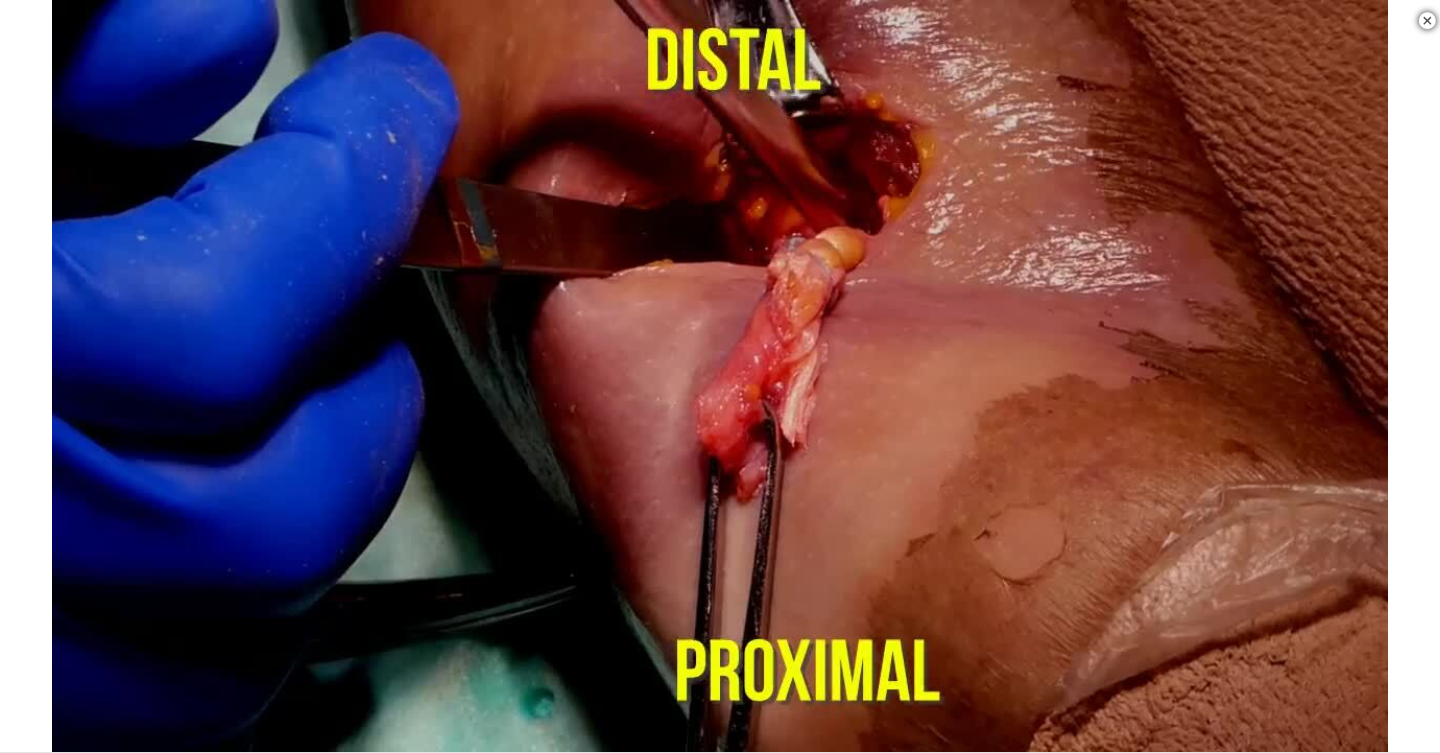 scroll, scrollTop: 291, scrollLeft: 0, axis: vertical 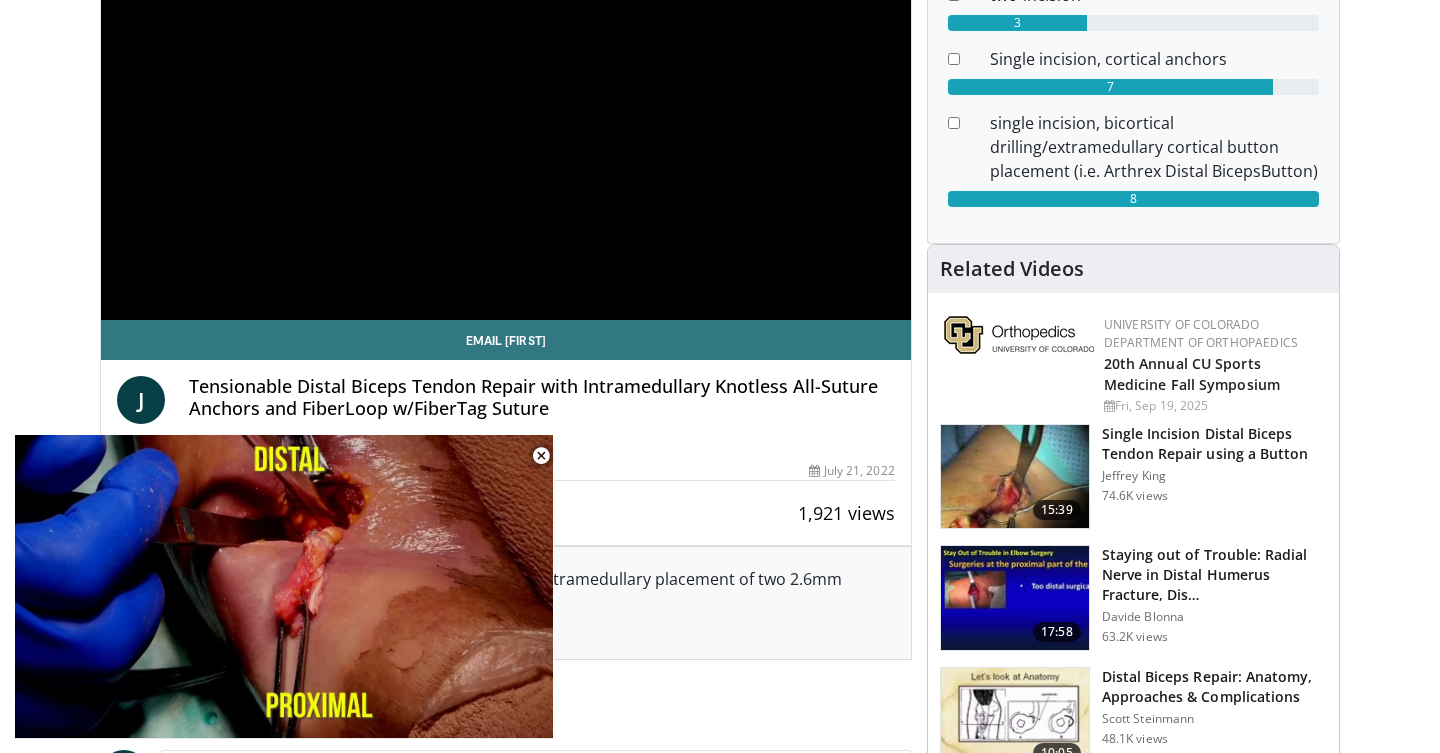 click at bounding box center (1015, 477) 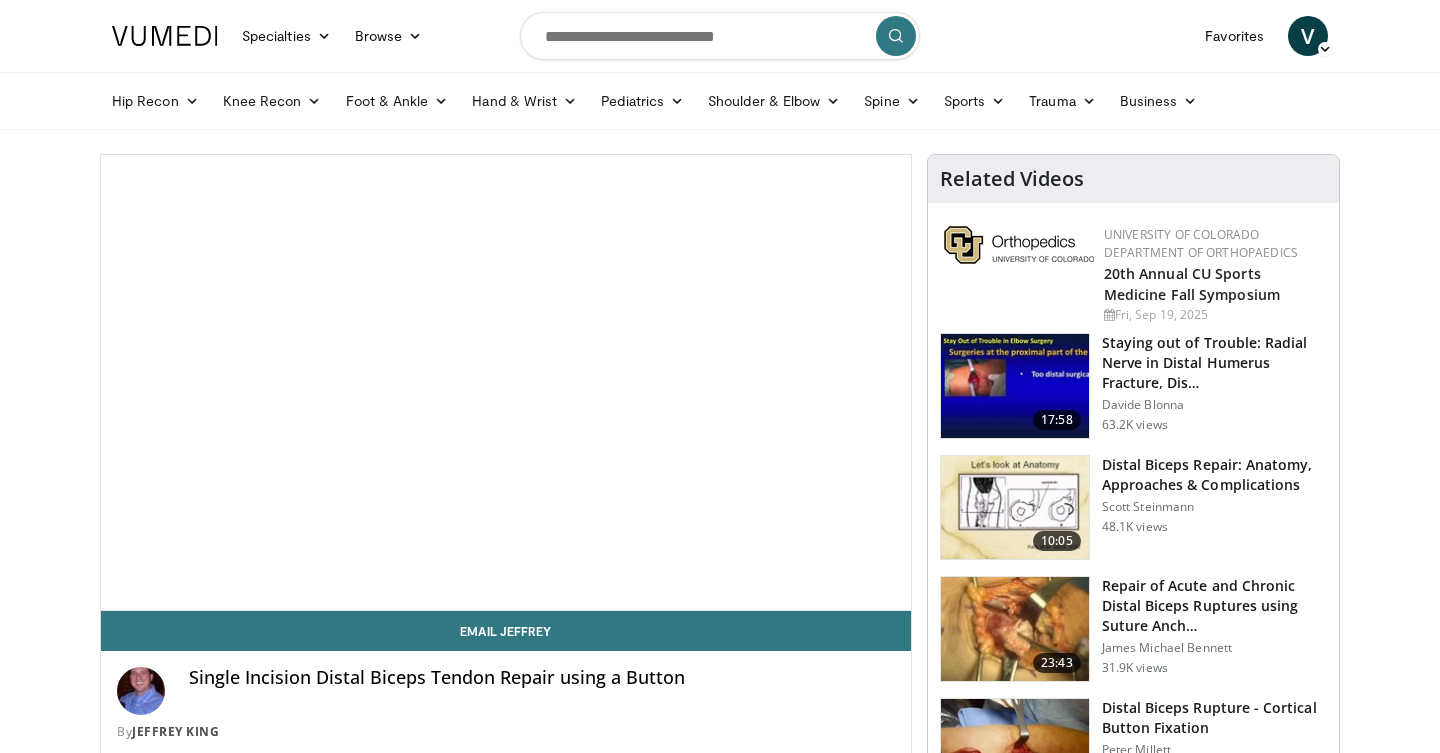scroll, scrollTop: 0, scrollLeft: 0, axis: both 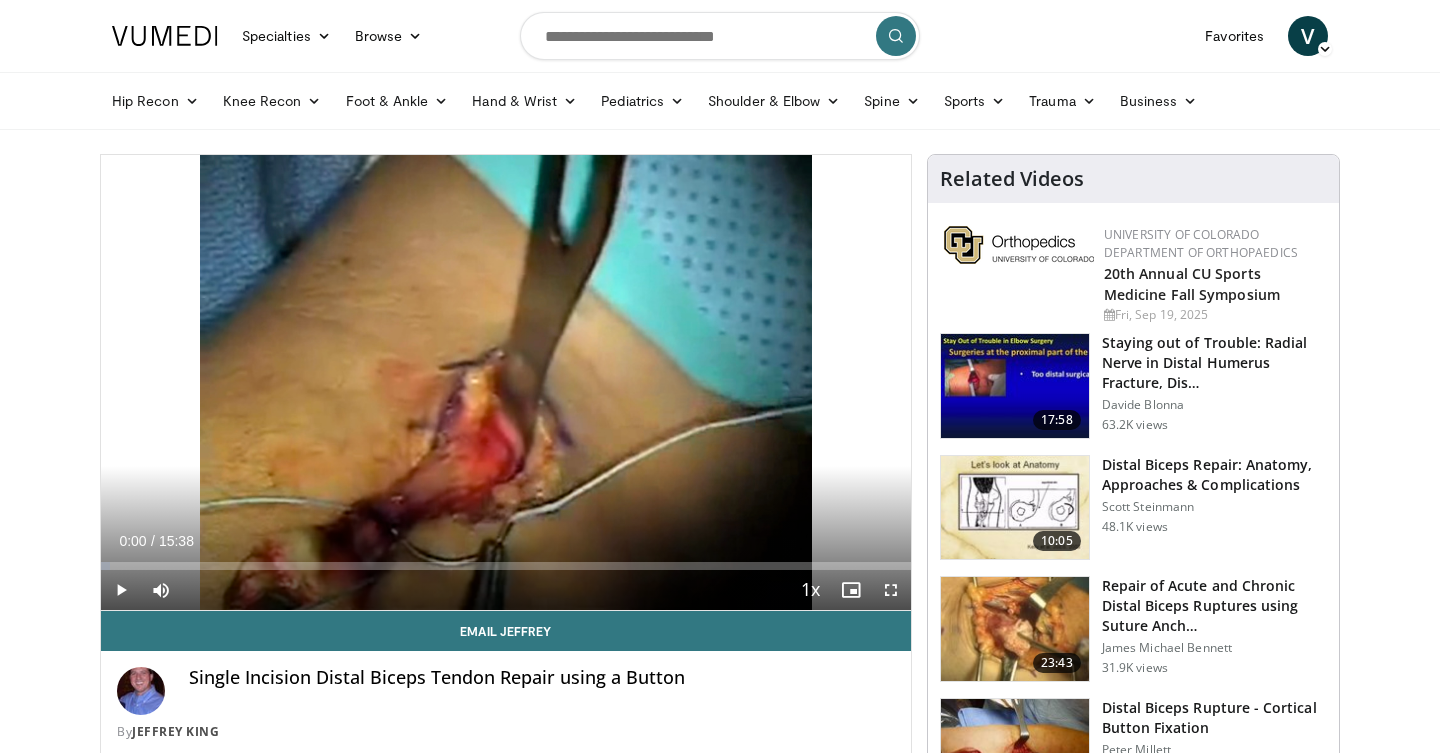 click at bounding box center (891, 590) 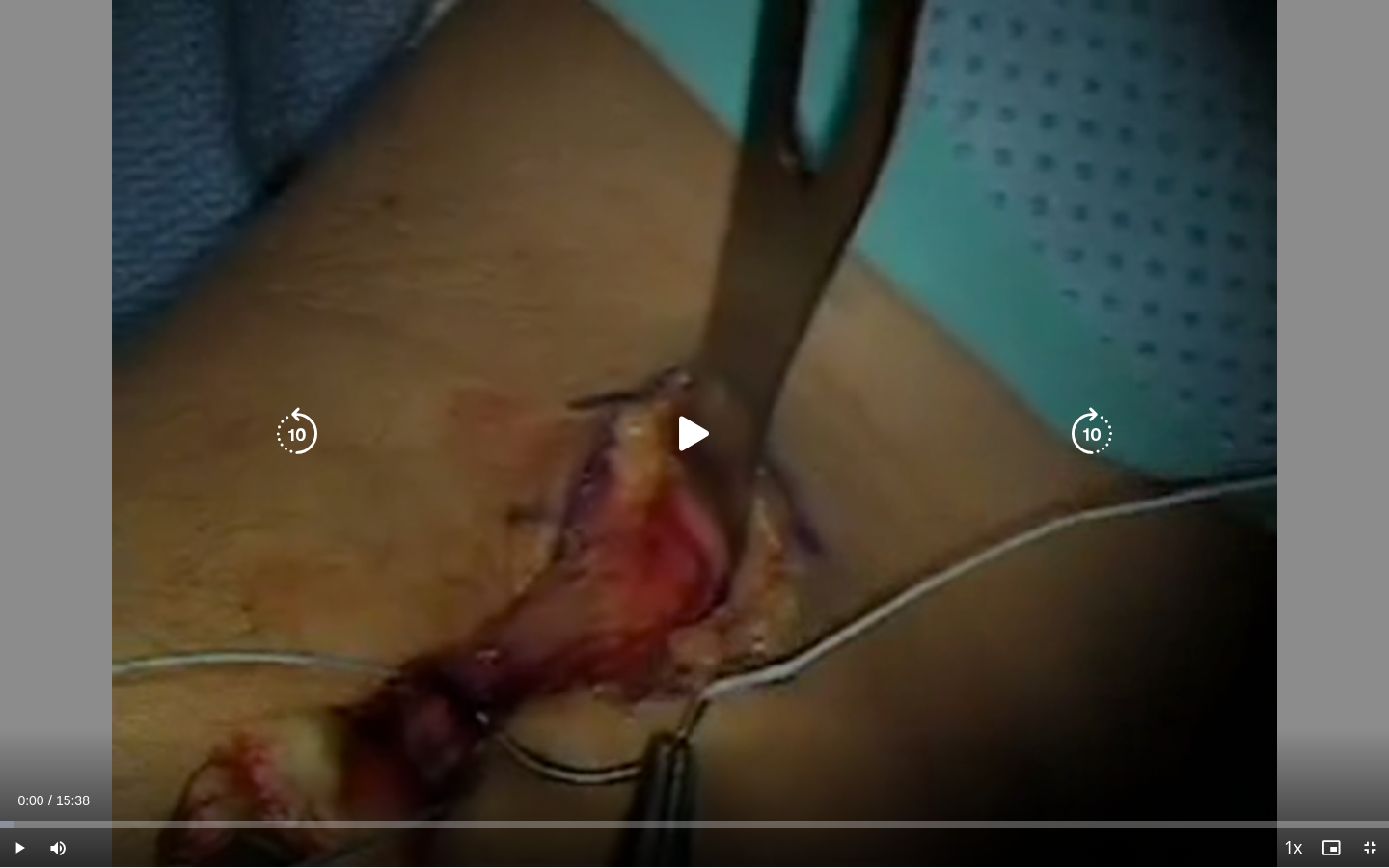 click at bounding box center (694, 434) 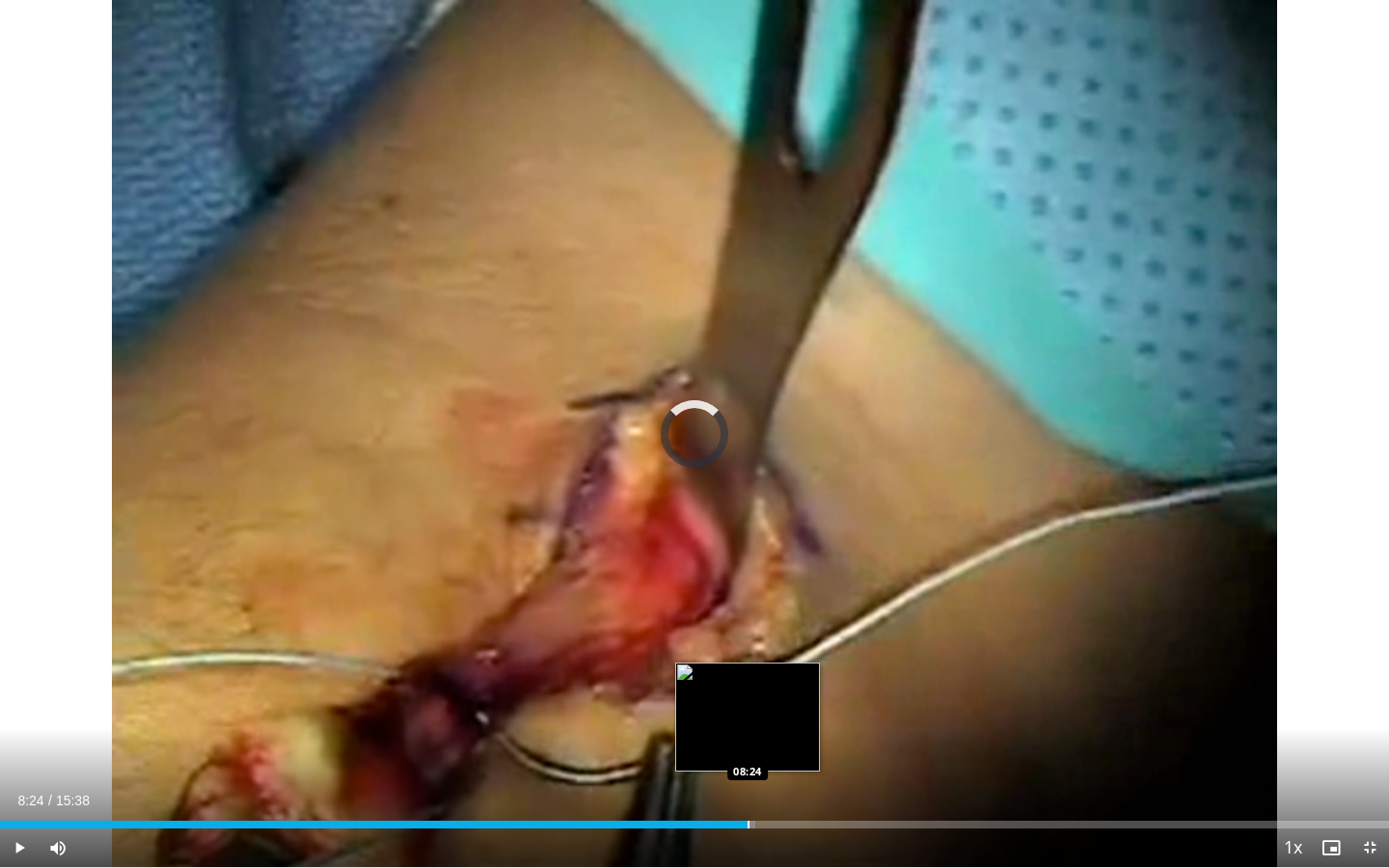 drag, startPoint x: 546, startPoint y: 824, endPoint x: 748, endPoint y: 819, distance: 202.0619 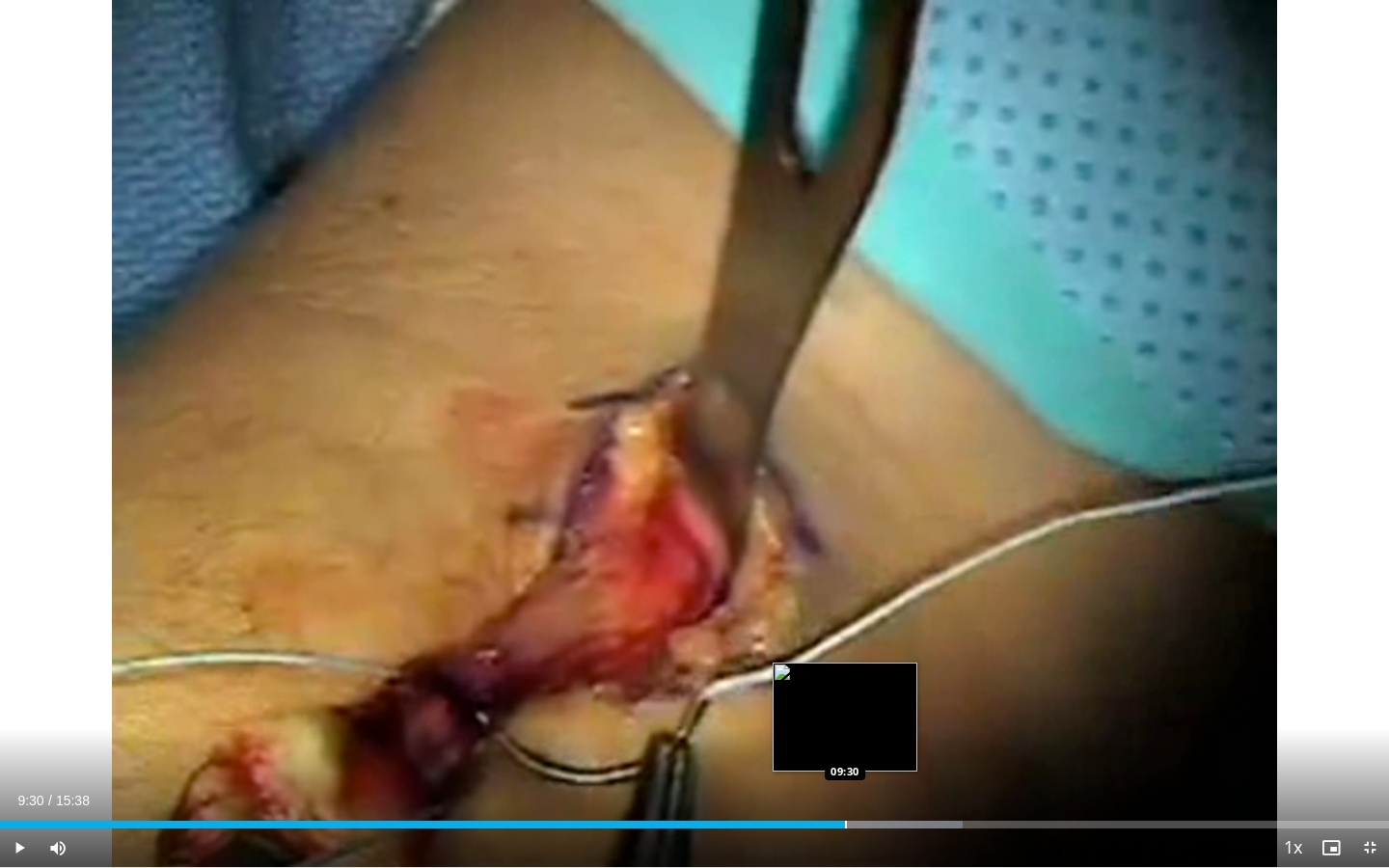 drag, startPoint x: 860, startPoint y: 827, endPoint x: 845, endPoint y: 827, distance: 15 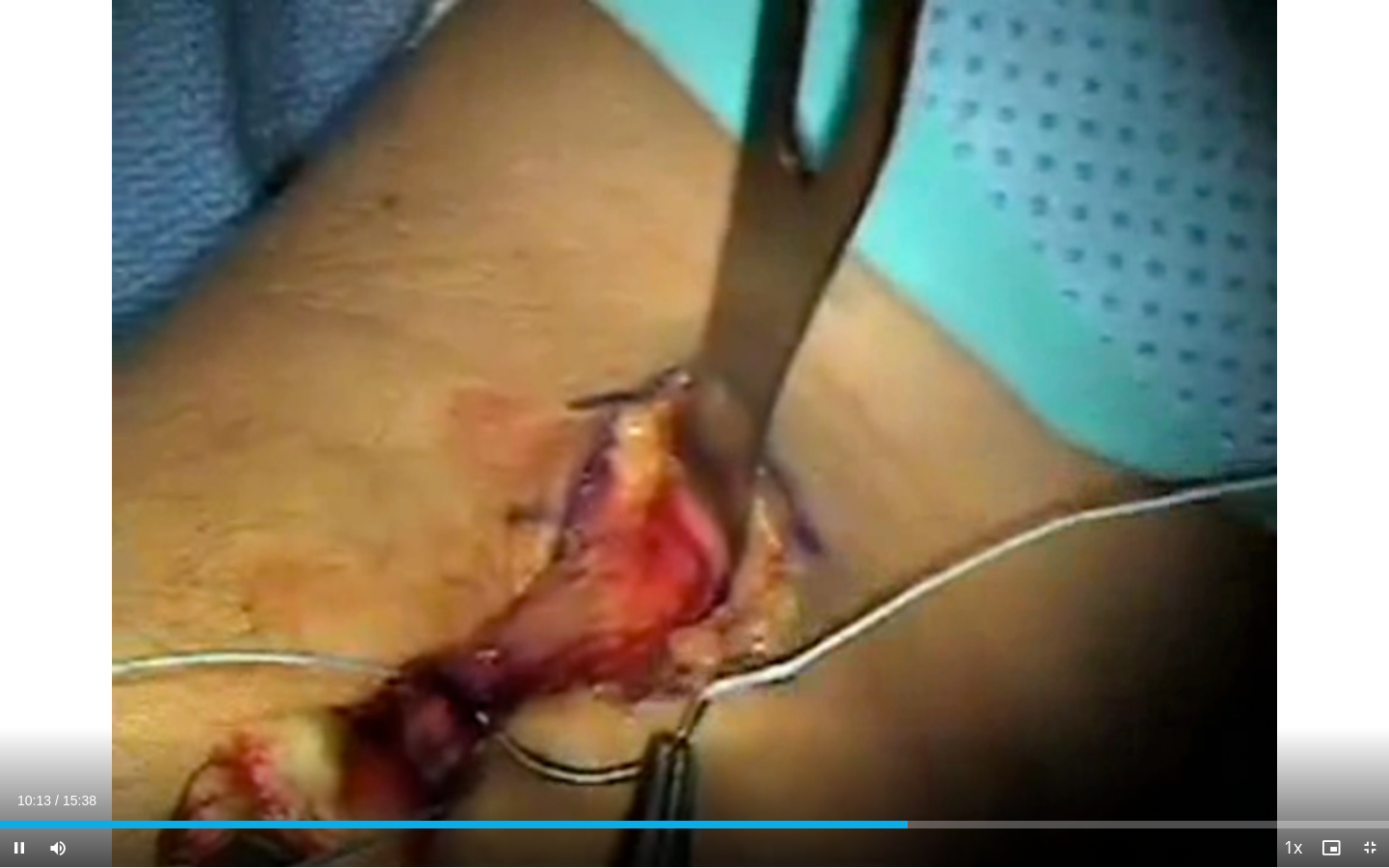 click at bounding box center (1370, 848) 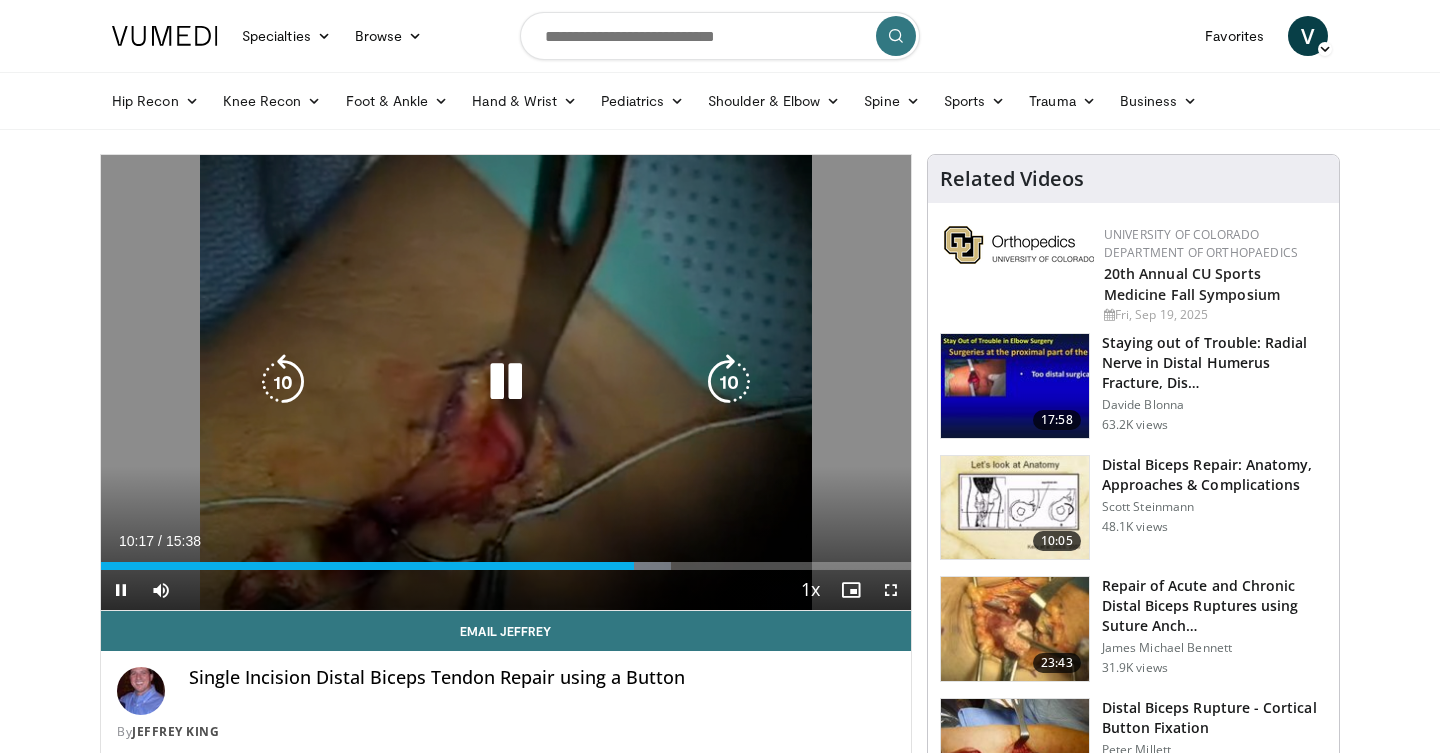 click at bounding box center [506, 382] 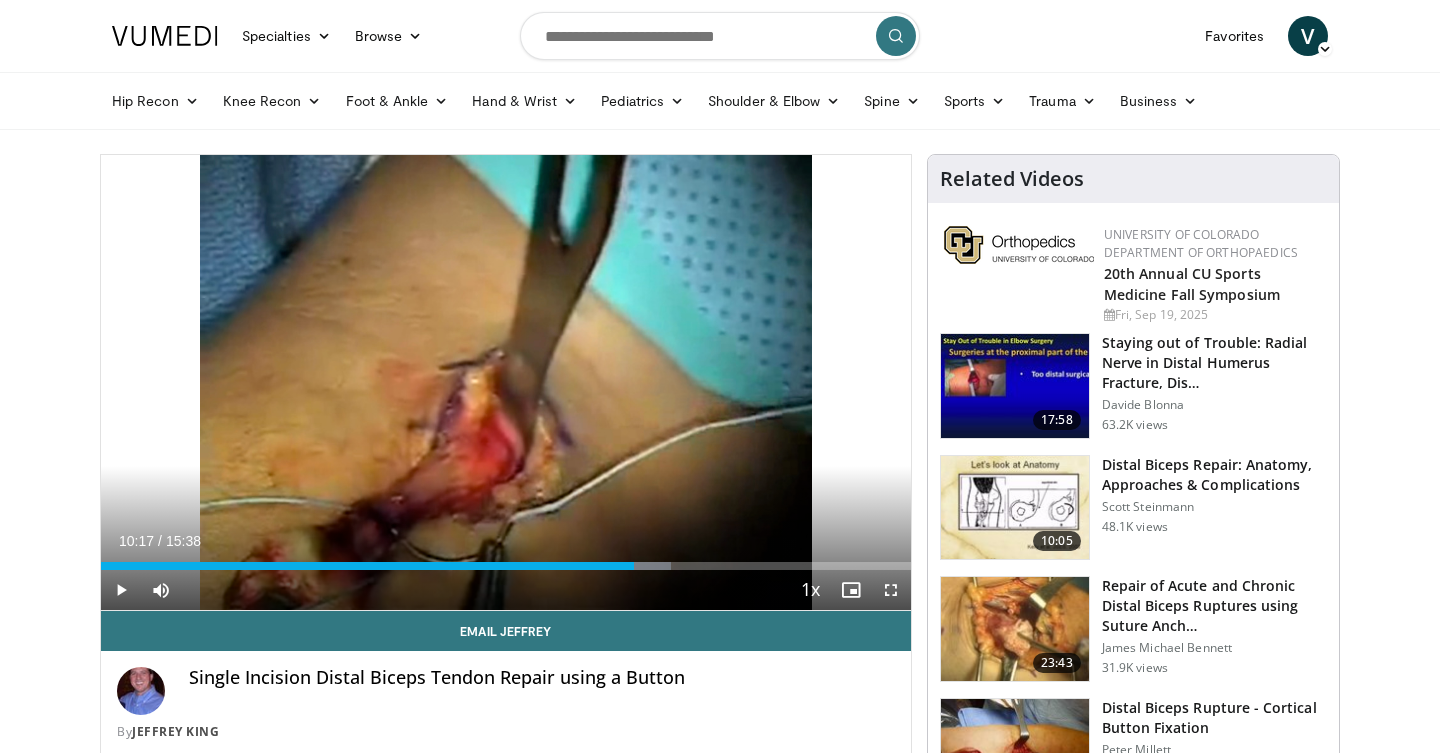 click at bounding box center (1015, 508) 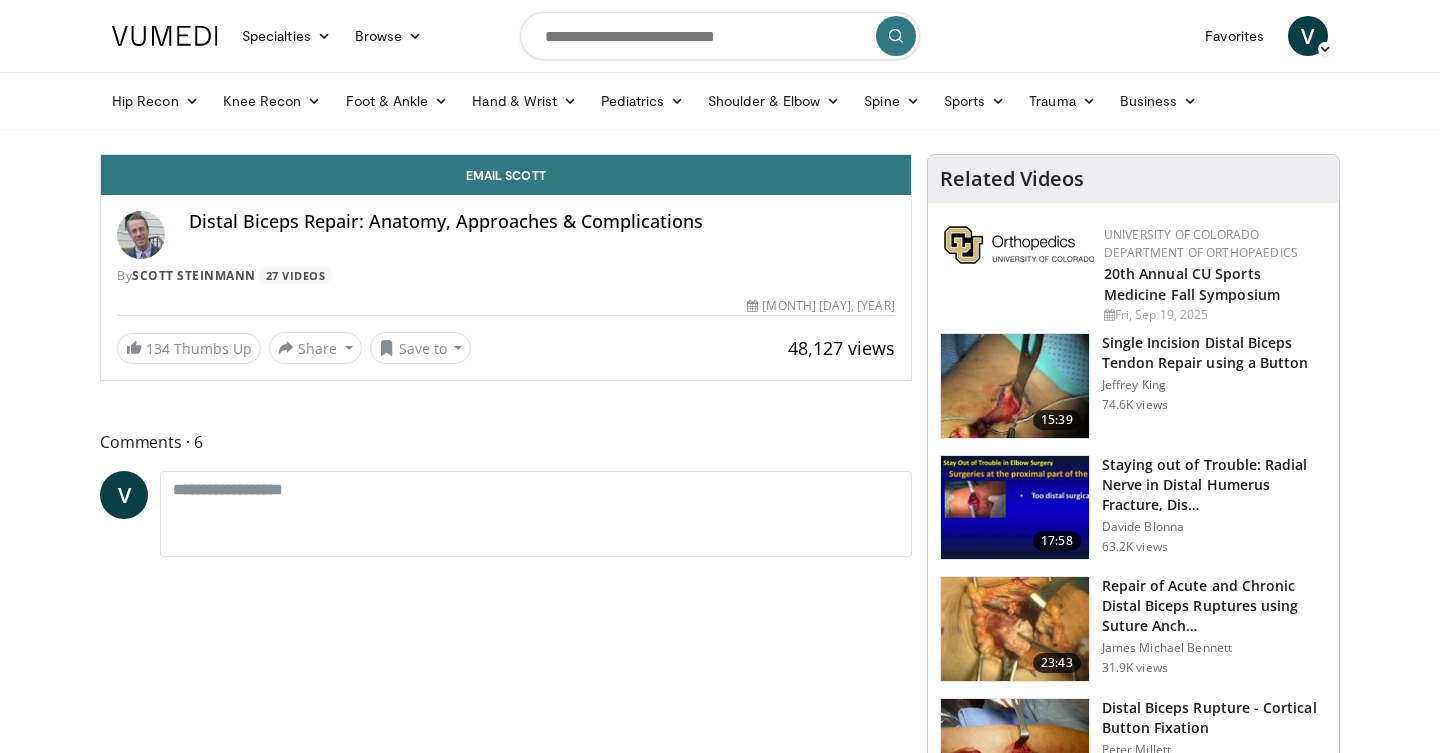 scroll, scrollTop: 0, scrollLeft: 0, axis: both 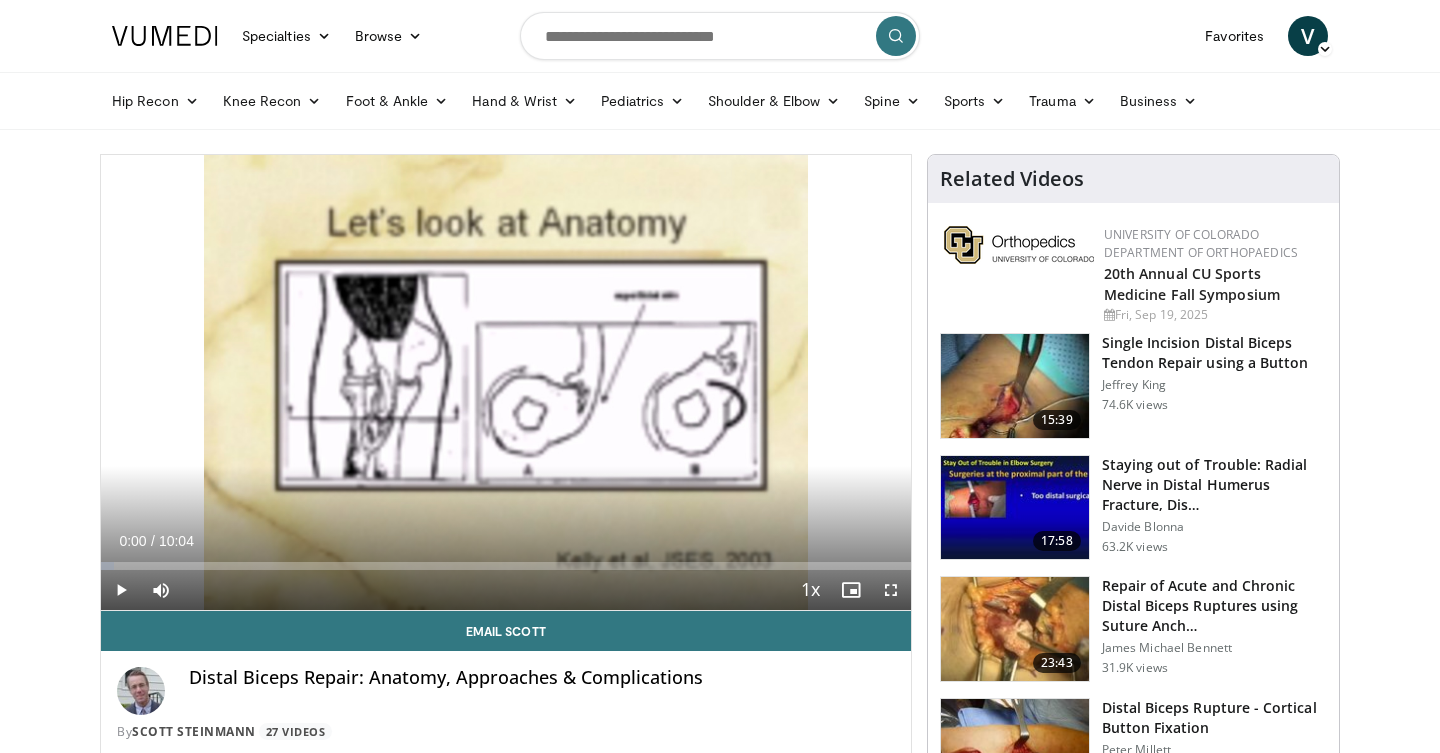click at bounding box center [891, 590] 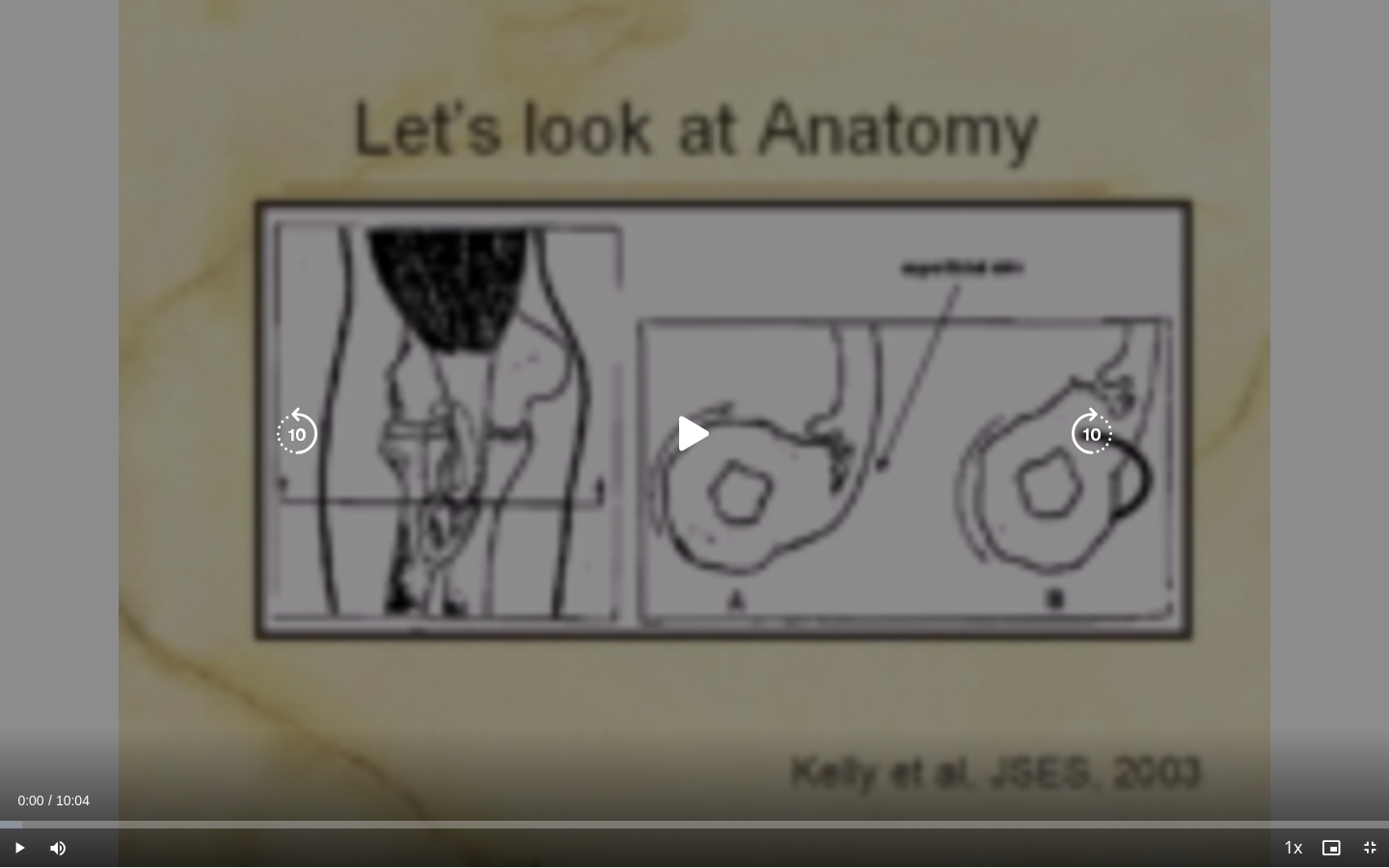 click at bounding box center [694, 434] 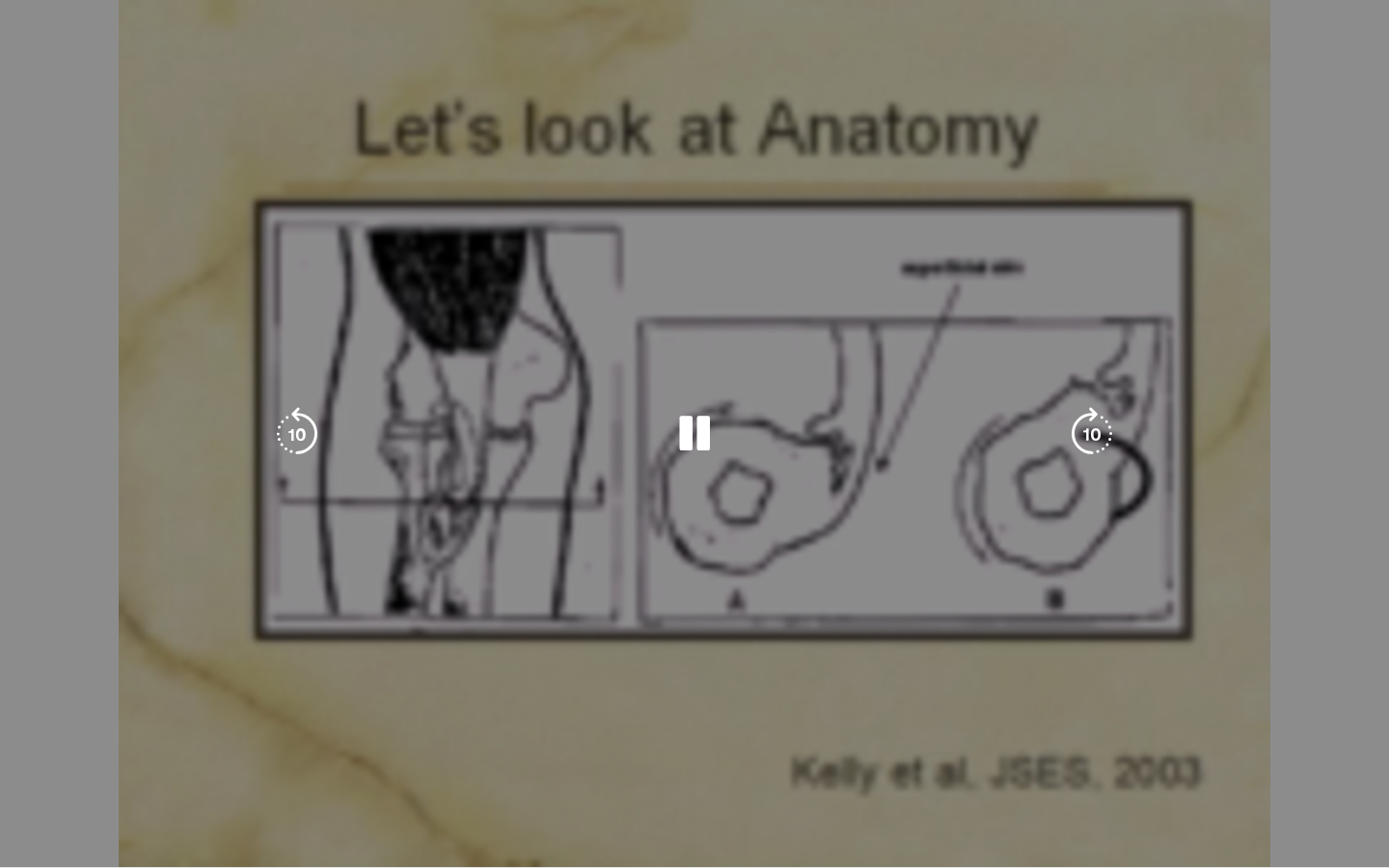 click on "10 seconds
Tap to unmute" at bounding box center [694, 433] 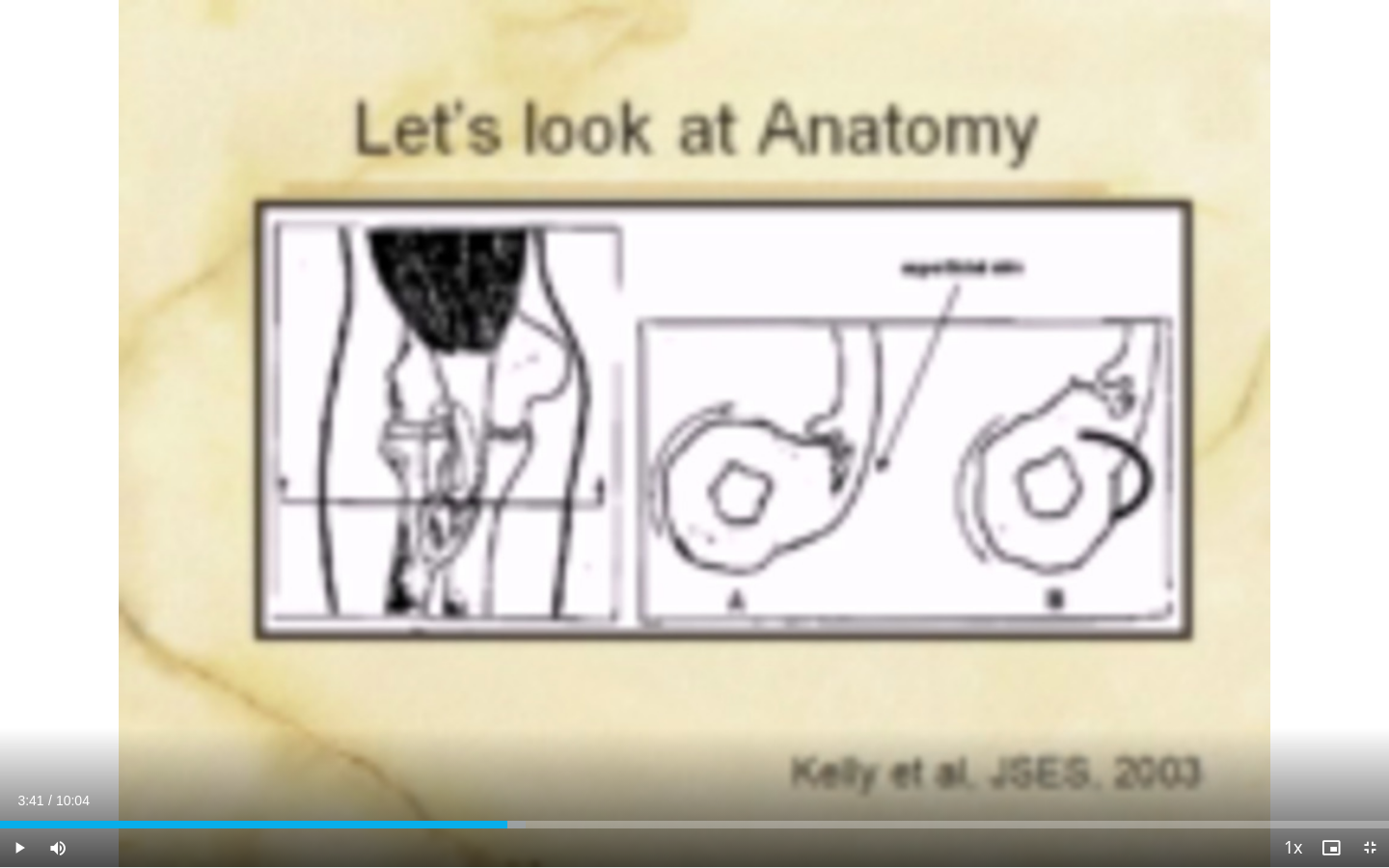click at bounding box center [19, 848] 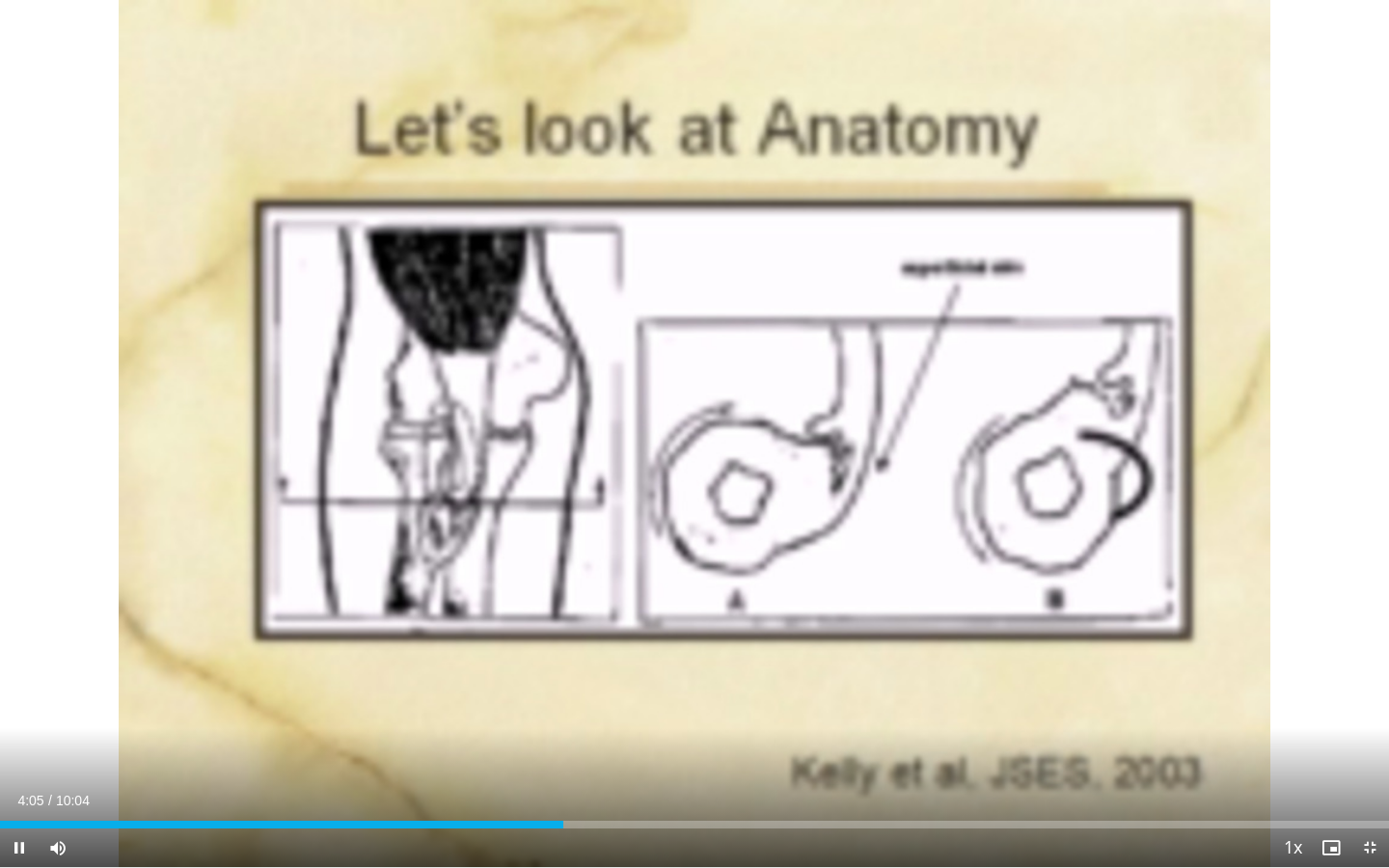 click at bounding box center (19, 848) 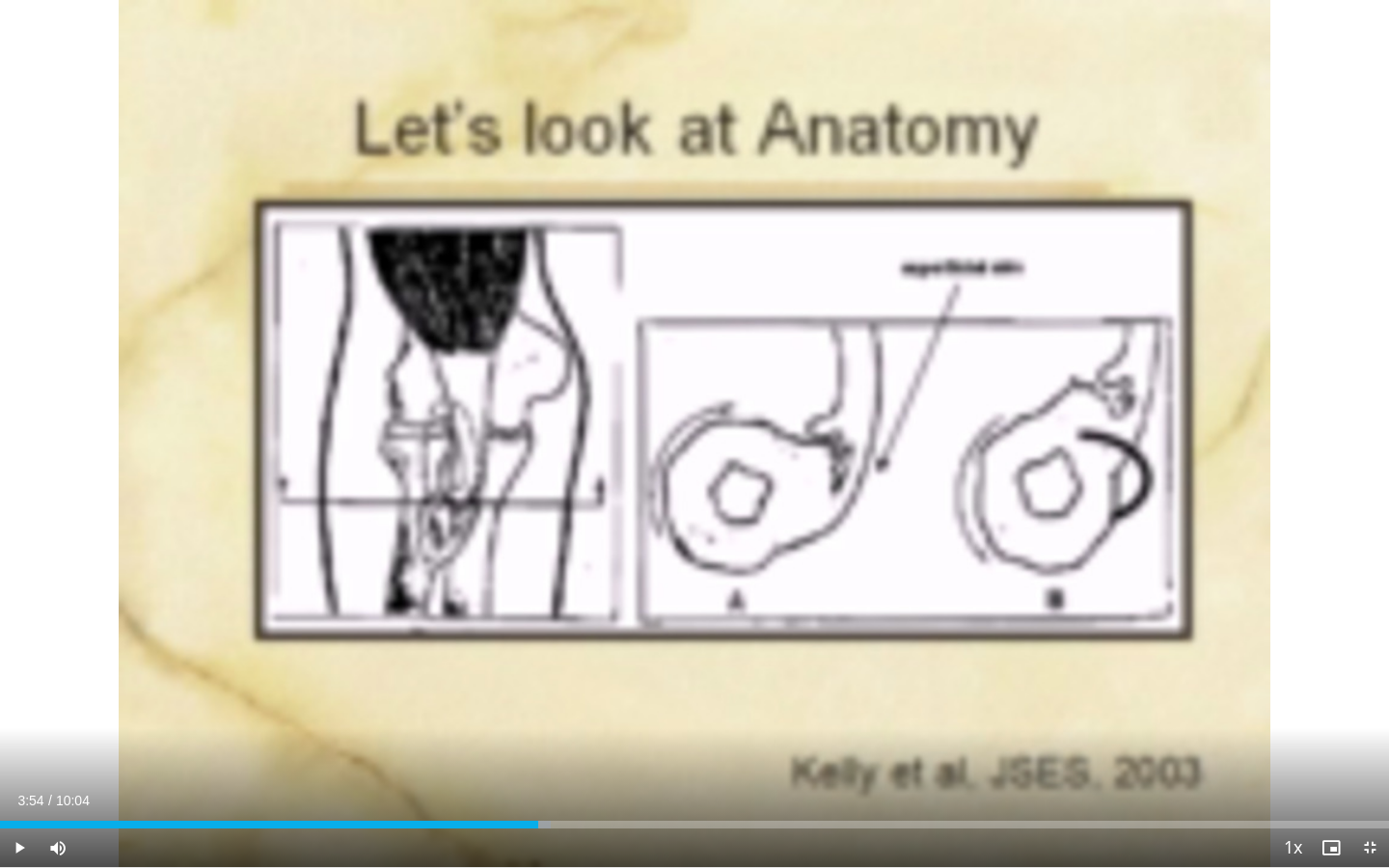 drag, startPoint x: 561, startPoint y: 824, endPoint x: 538, endPoint y: 821, distance: 23.194827 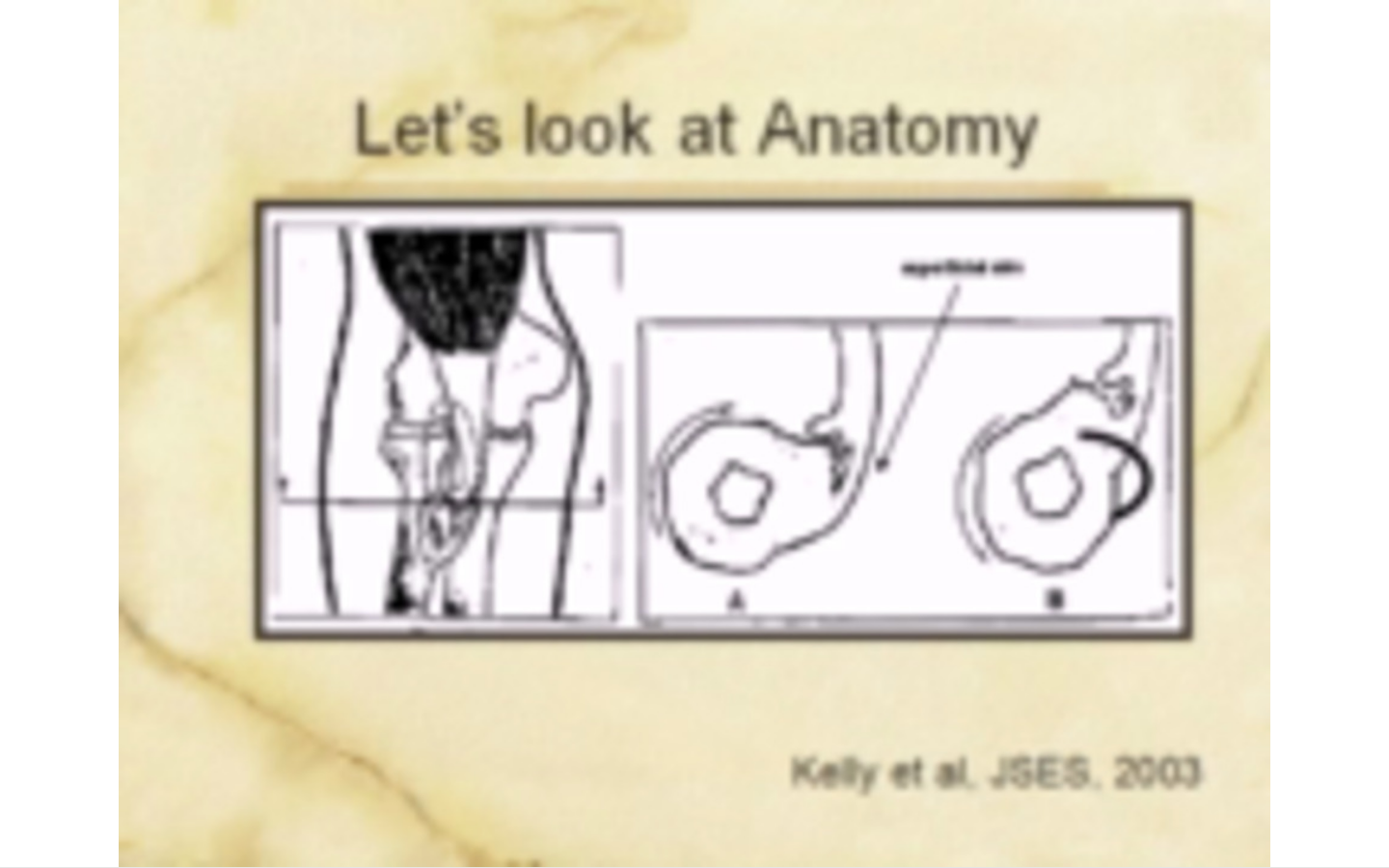 click on "10 seconds
Tap to unmute" at bounding box center (694, 433) 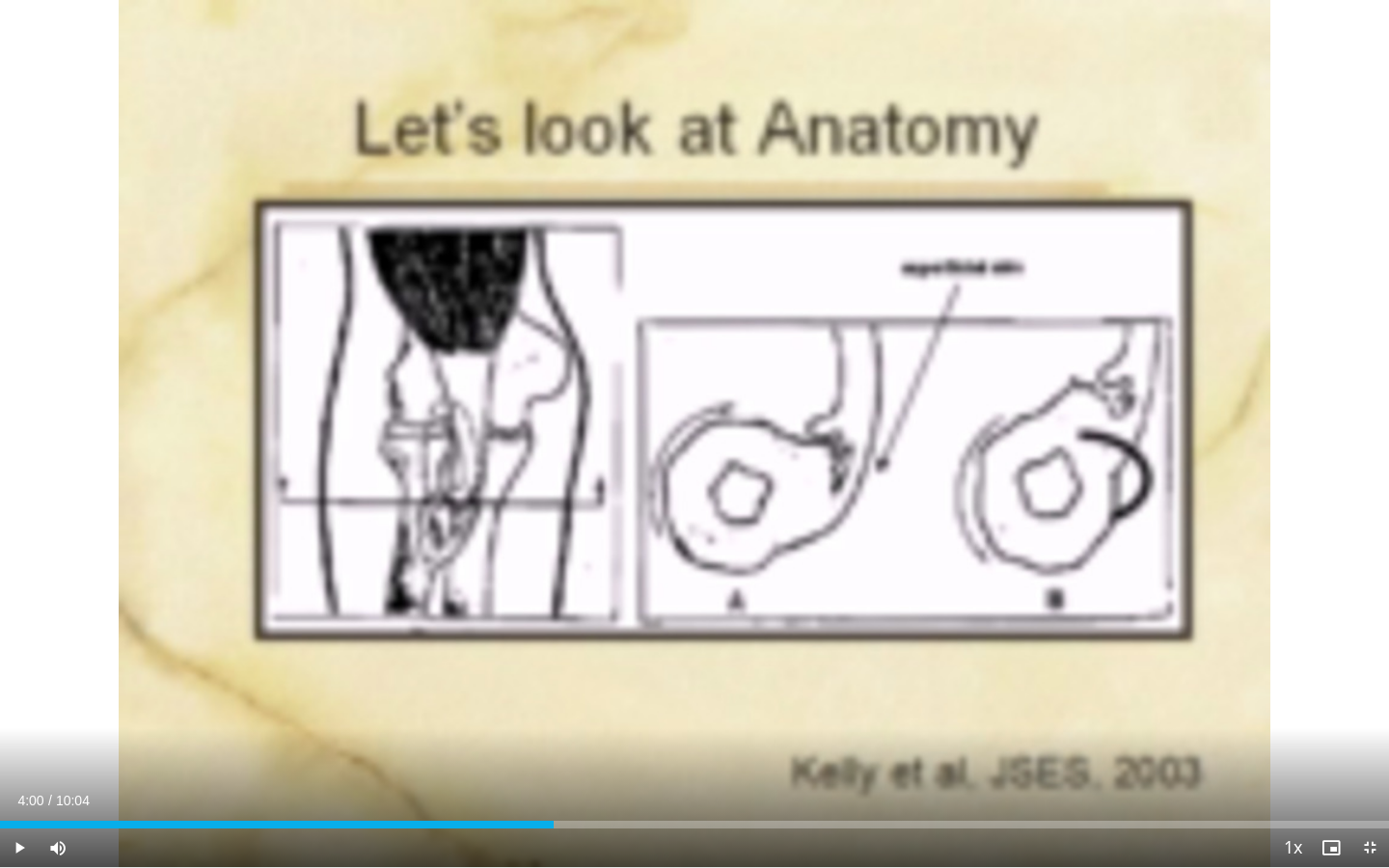 click at bounding box center [19, 848] 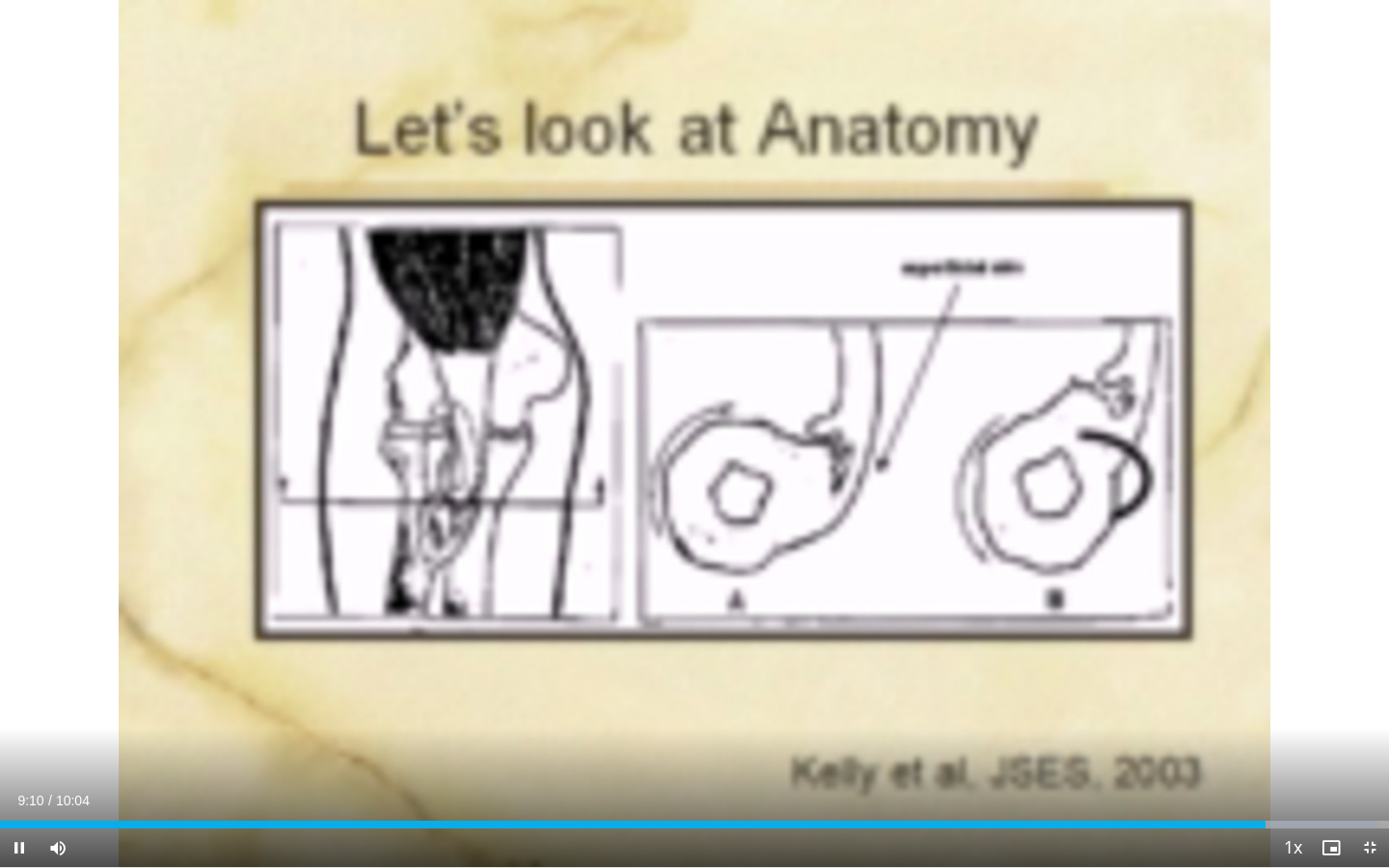click at bounding box center (1370, 848) 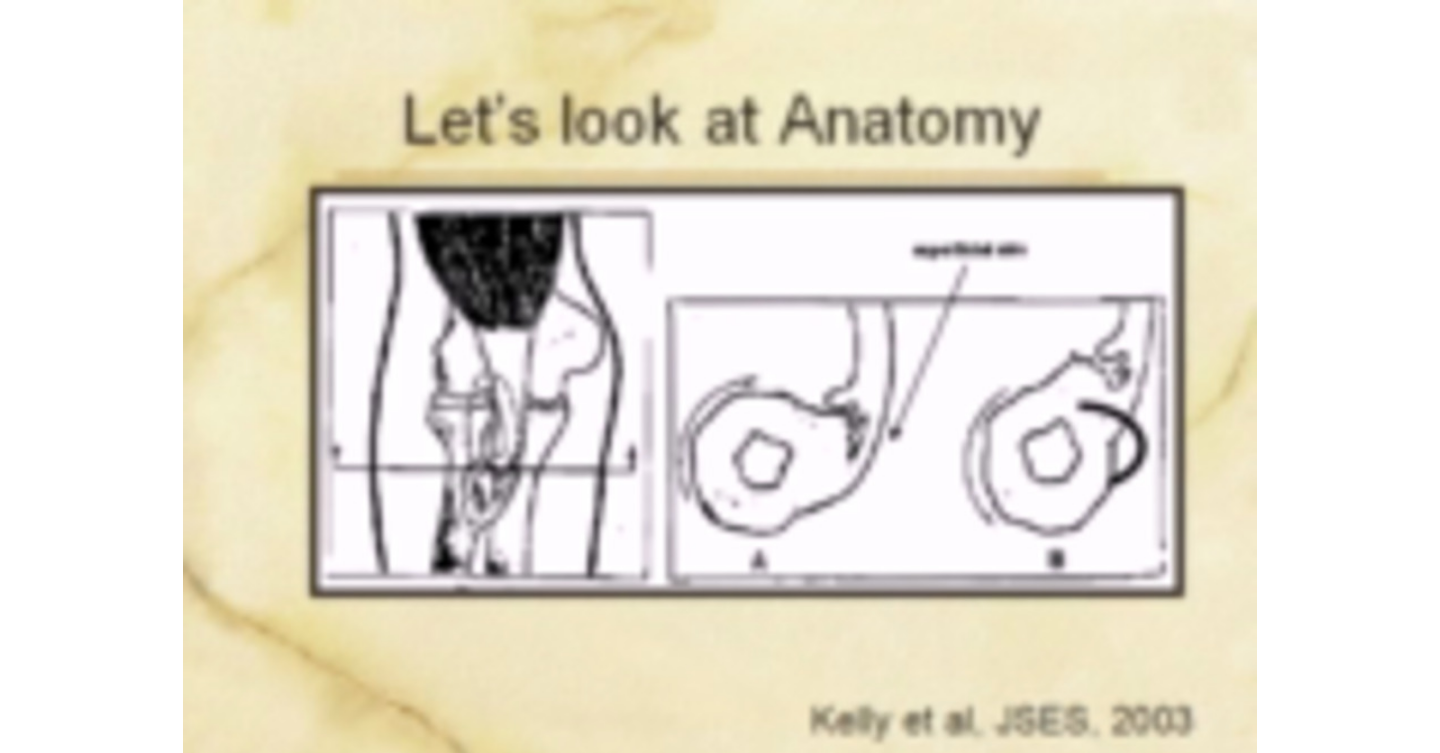 scroll, scrollTop: 147, scrollLeft: 0, axis: vertical 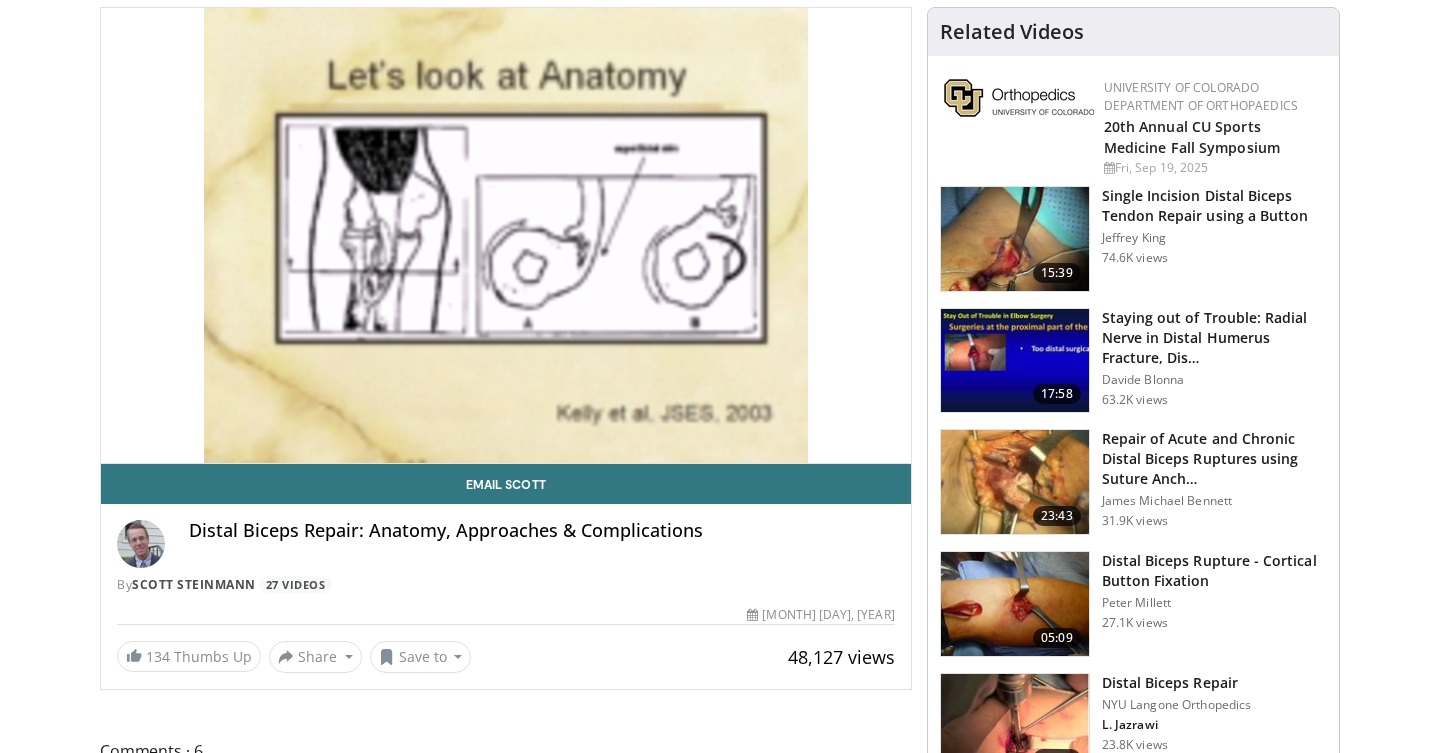click at bounding box center (1015, 482) 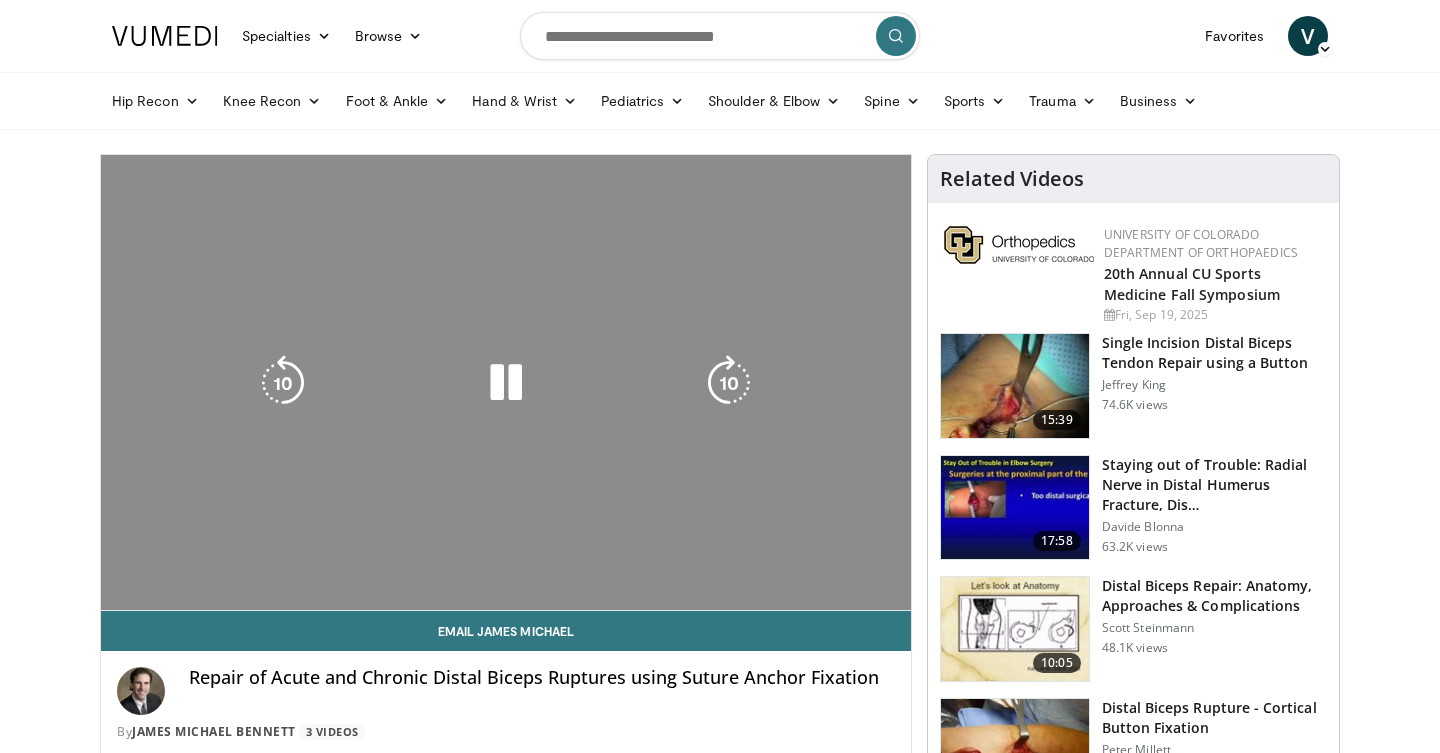 scroll, scrollTop: 0, scrollLeft: 0, axis: both 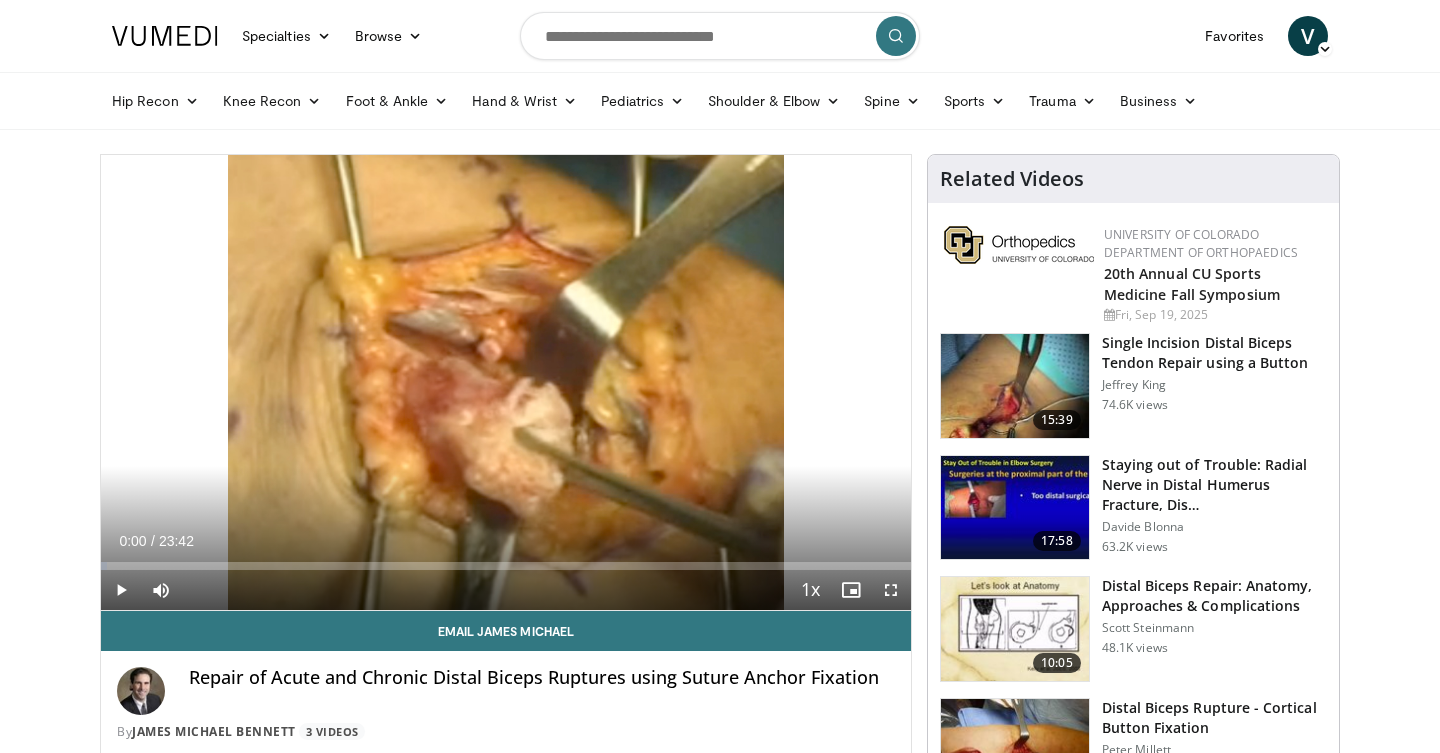 click at bounding box center (891, 590) 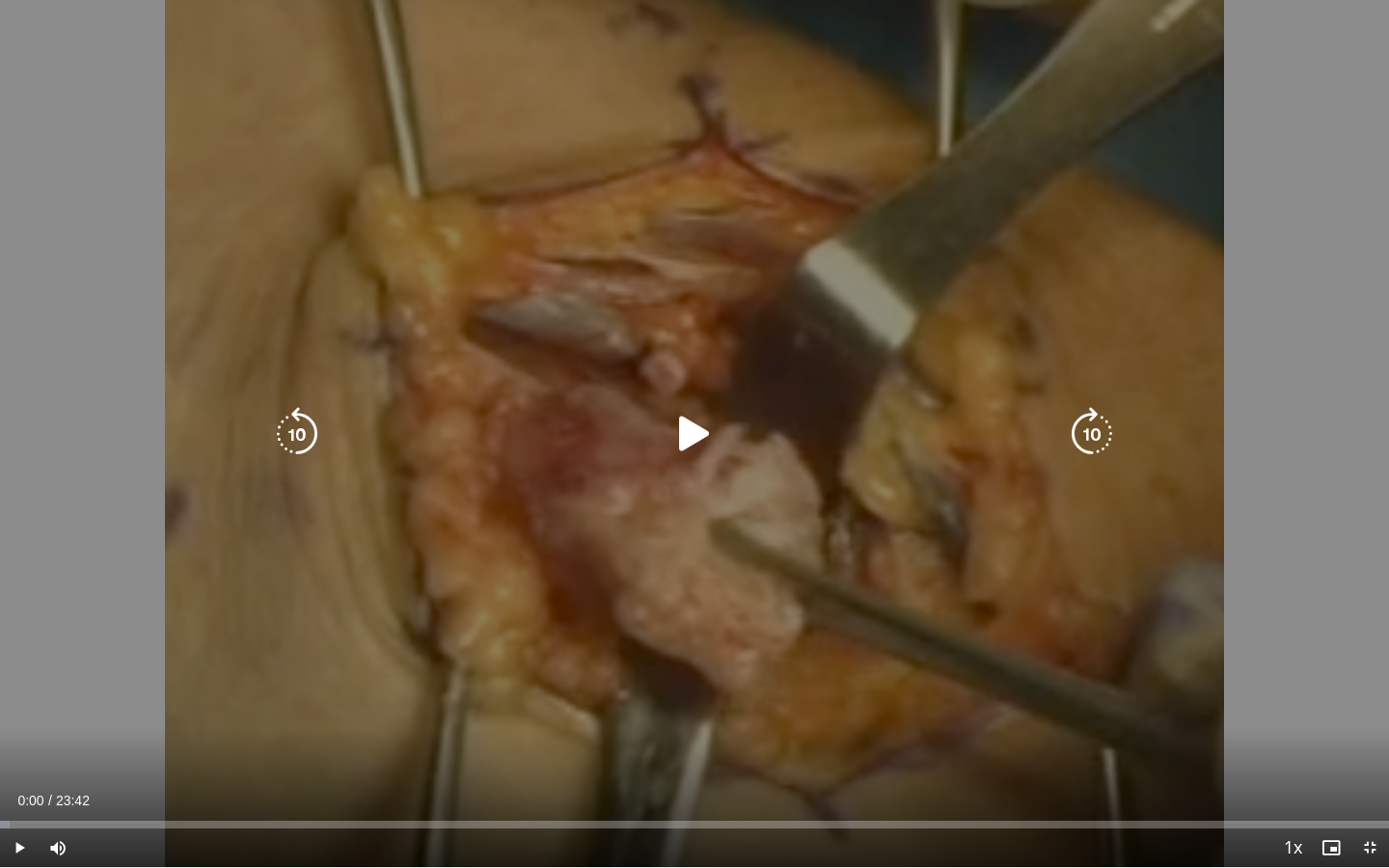 click at bounding box center [694, 434] 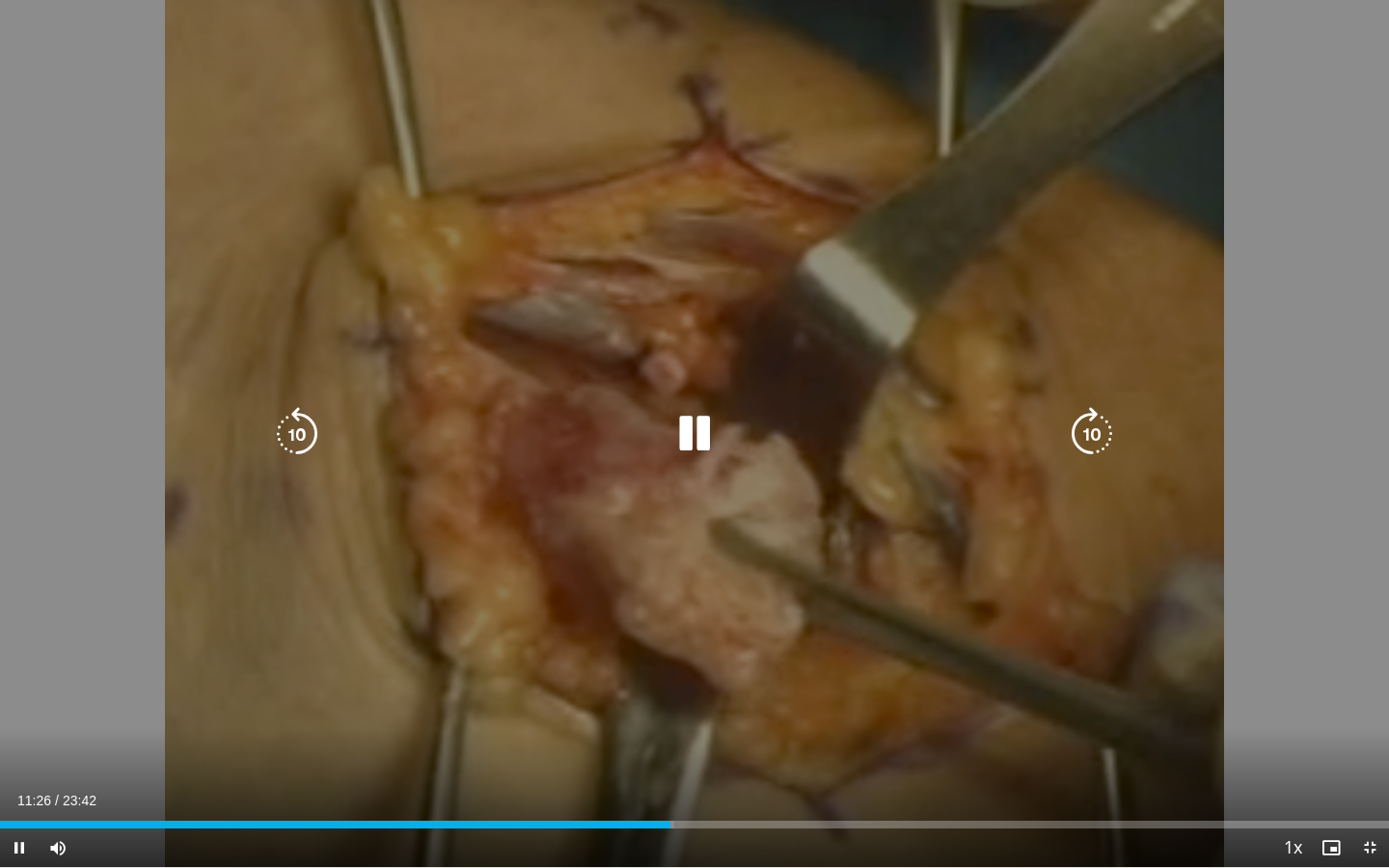 click at bounding box center [694, 434] 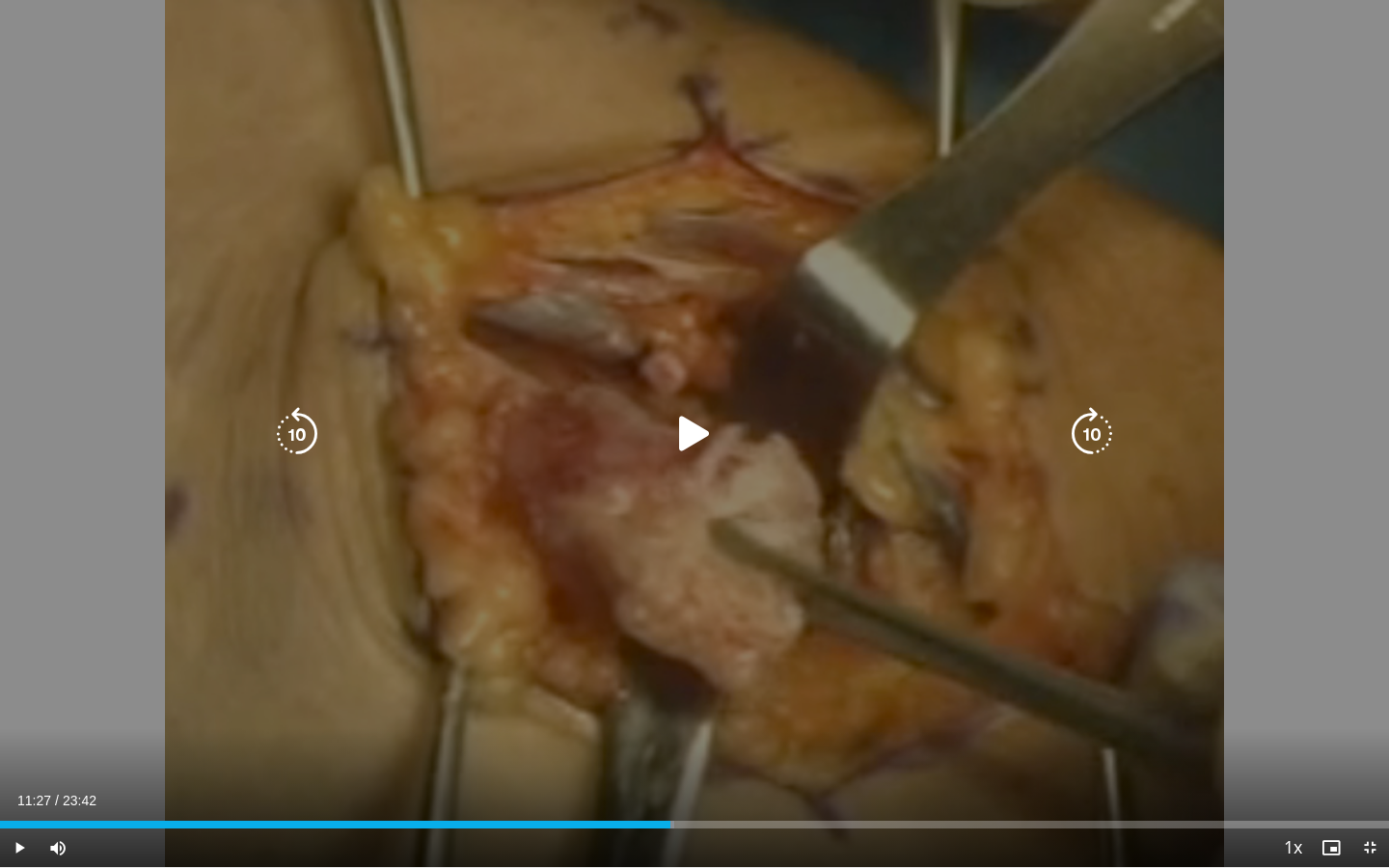 click on "10 seconds
Tap to unmute" at bounding box center (694, 433) 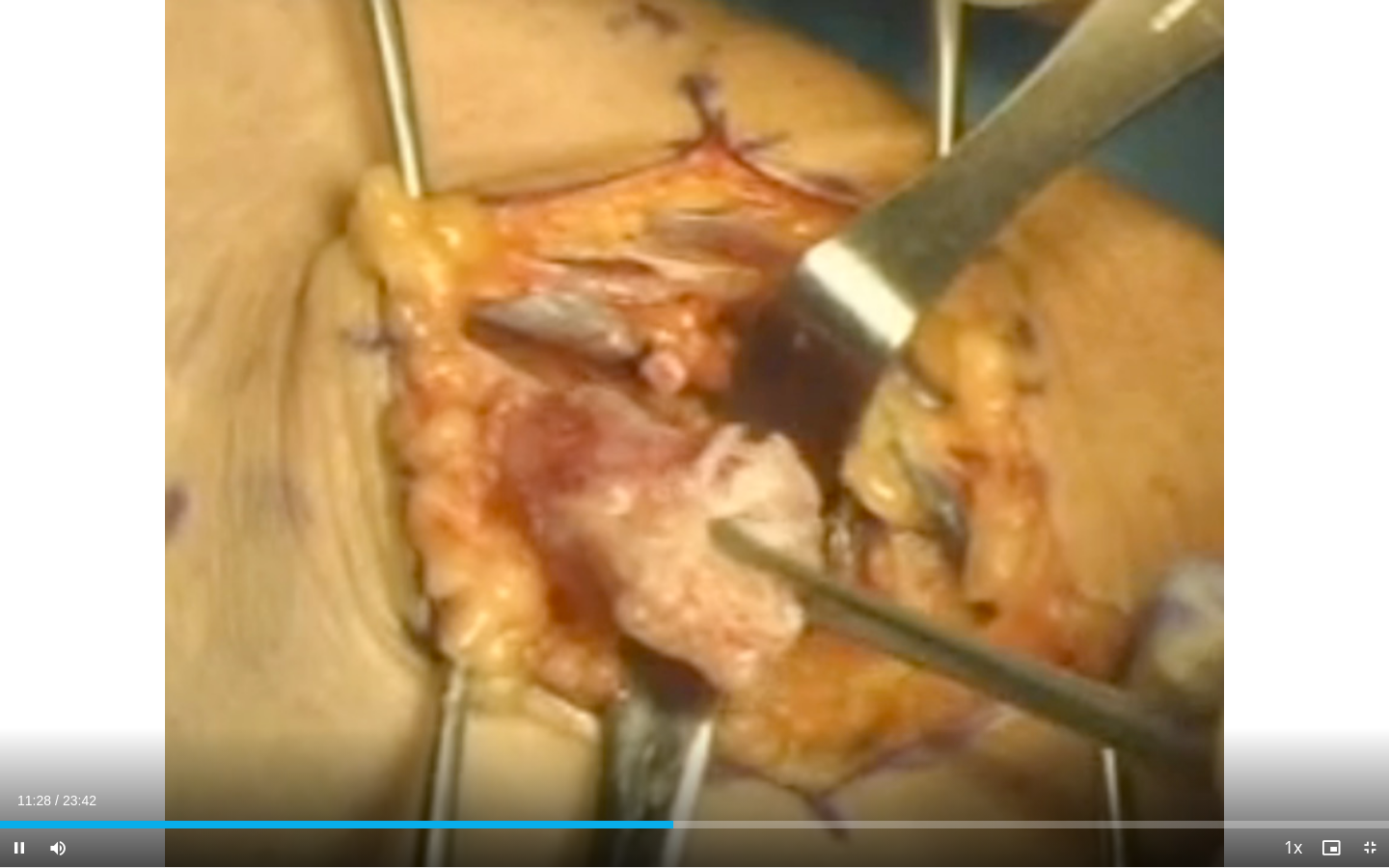 click at bounding box center [19, 848] 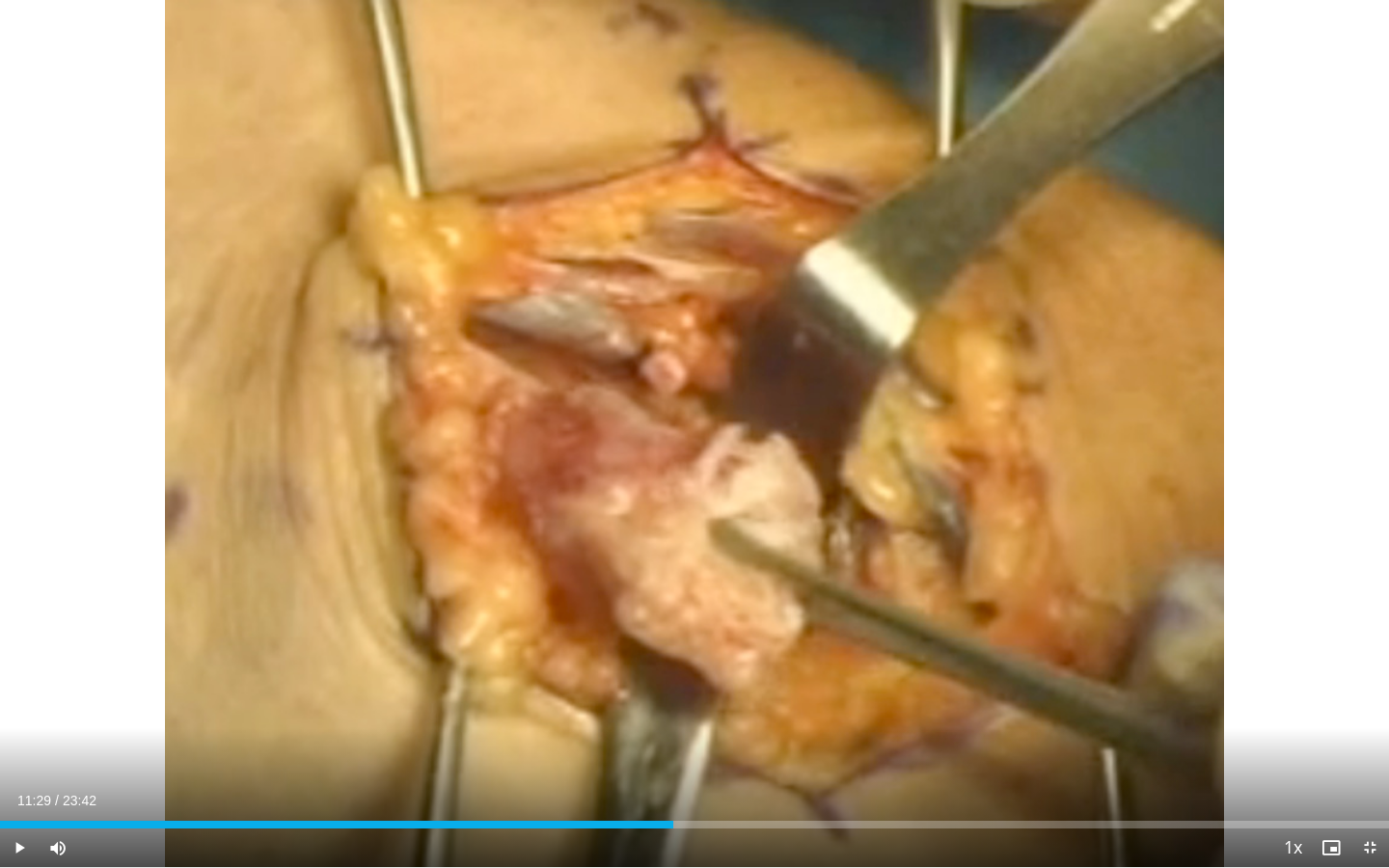 click at bounding box center (1370, 848) 